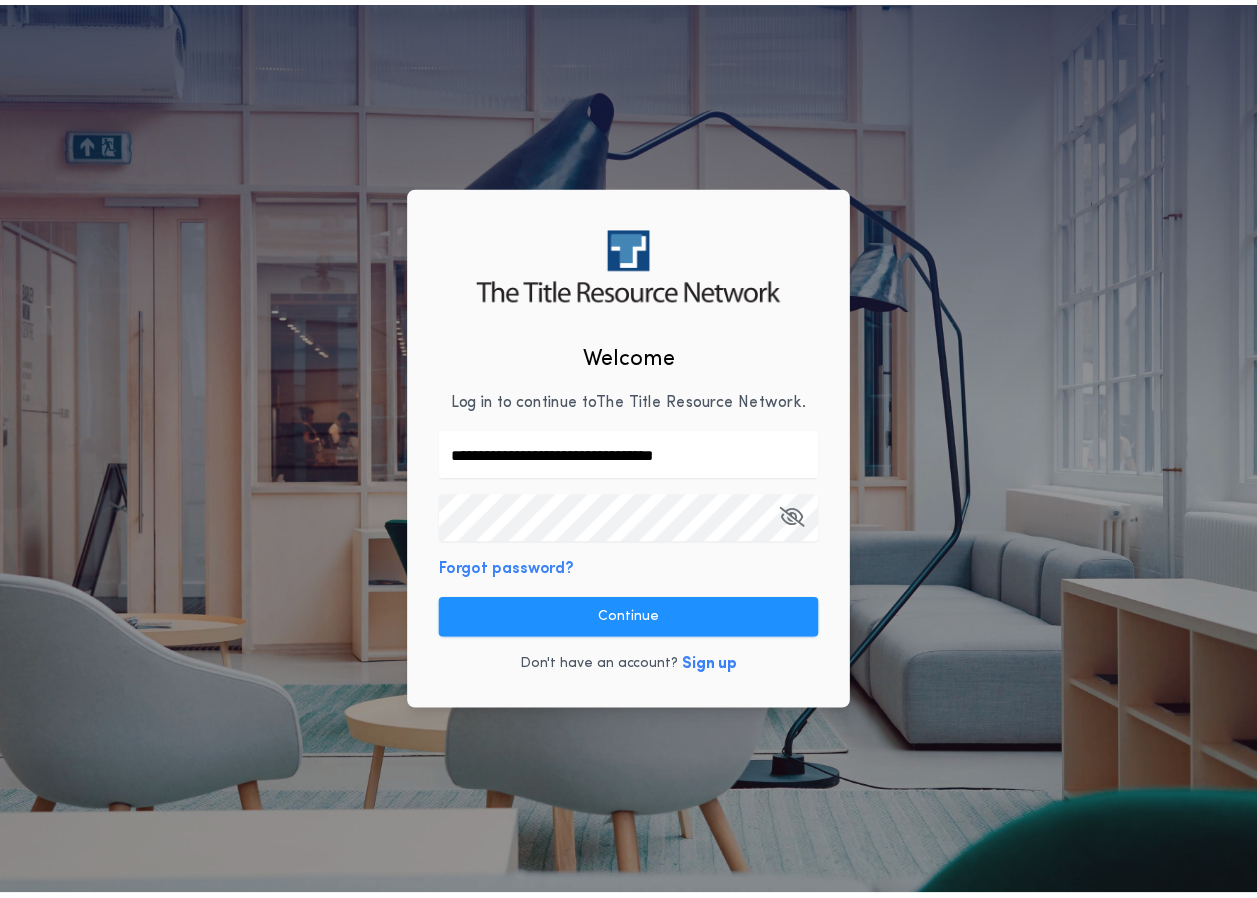 scroll, scrollTop: 0, scrollLeft: 0, axis: both 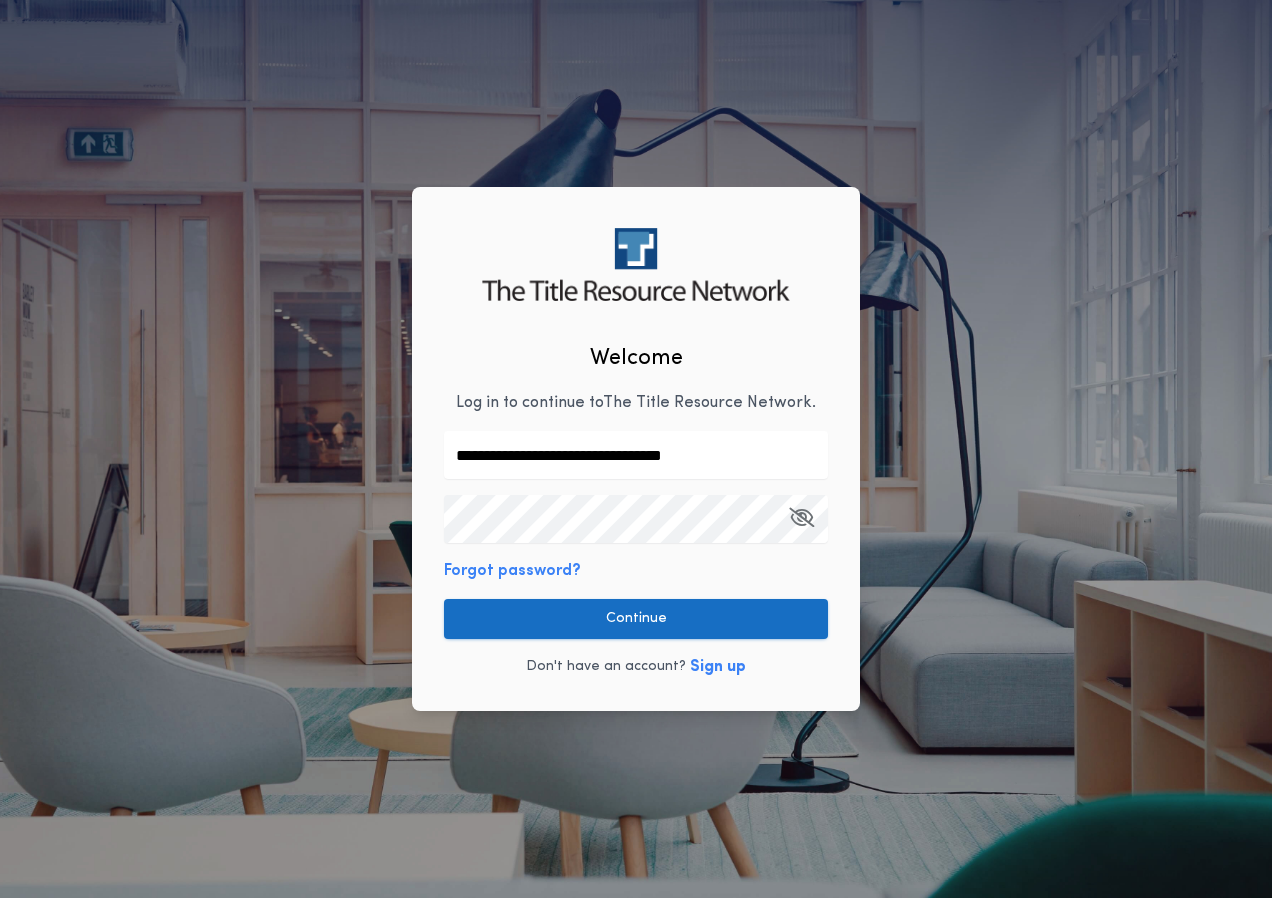 click on "Continue" at bounding box center (636, 619) 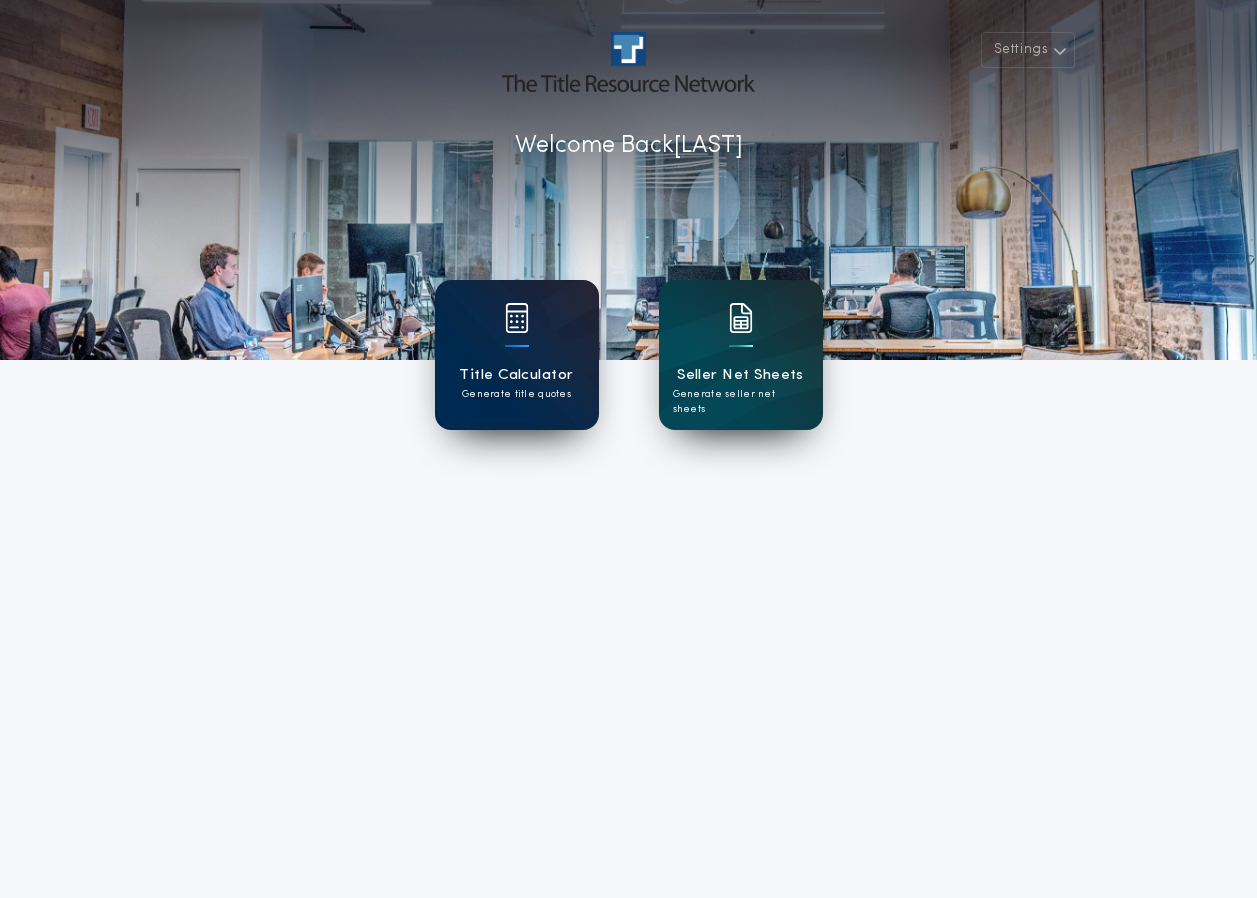click at bounding box center (517, 331) 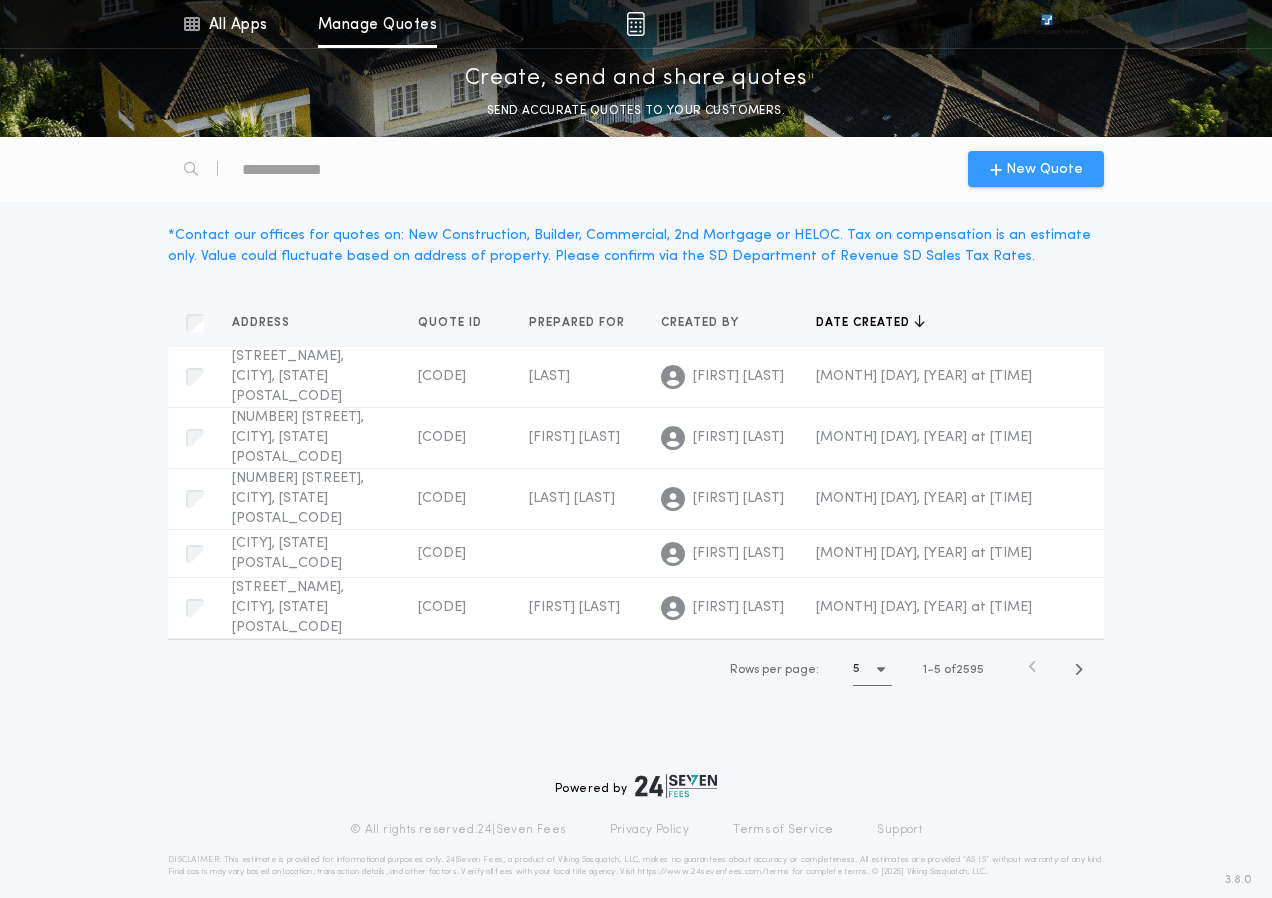 click on "New Quote" at bounding box center (1044, 169) 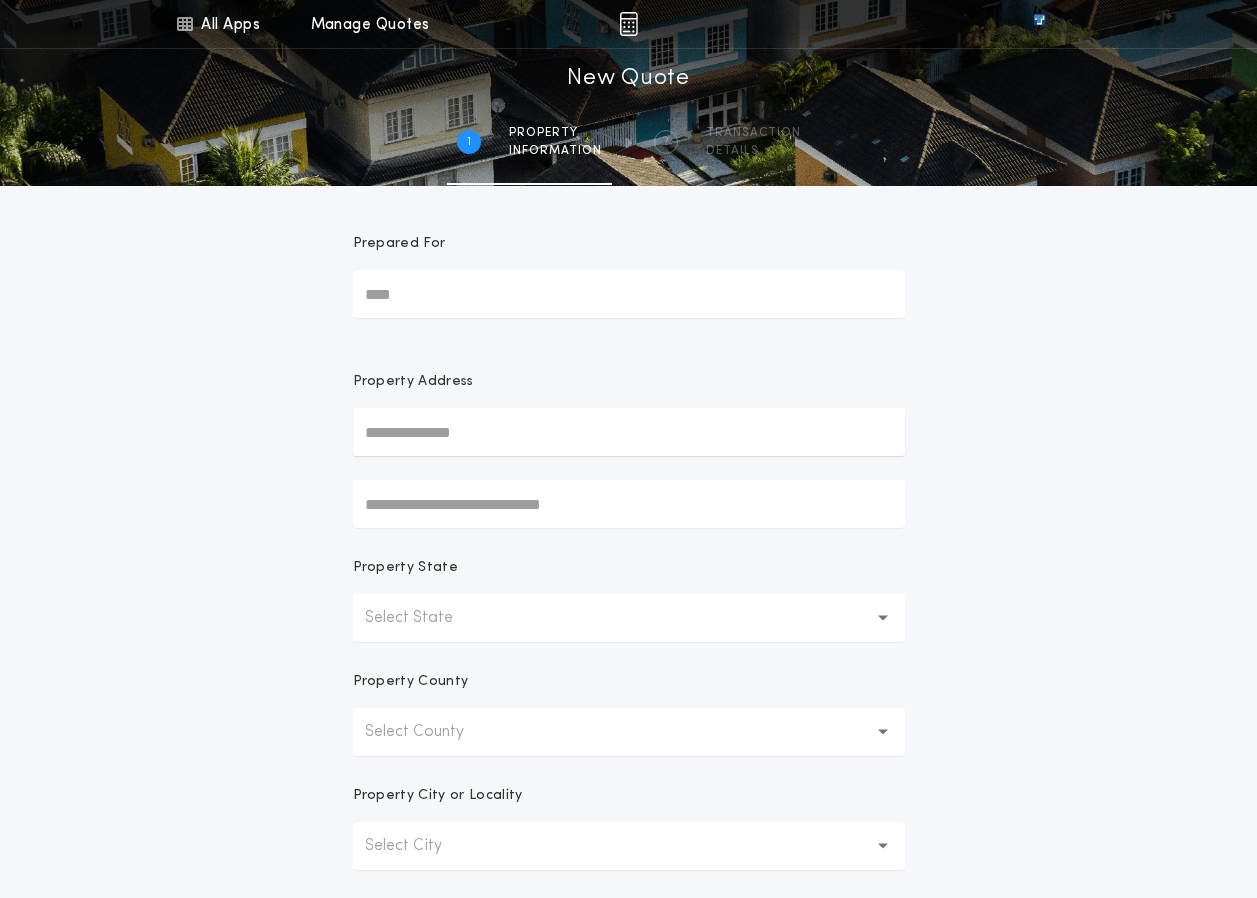 click on "Select State" at bounding box center (629, 618) 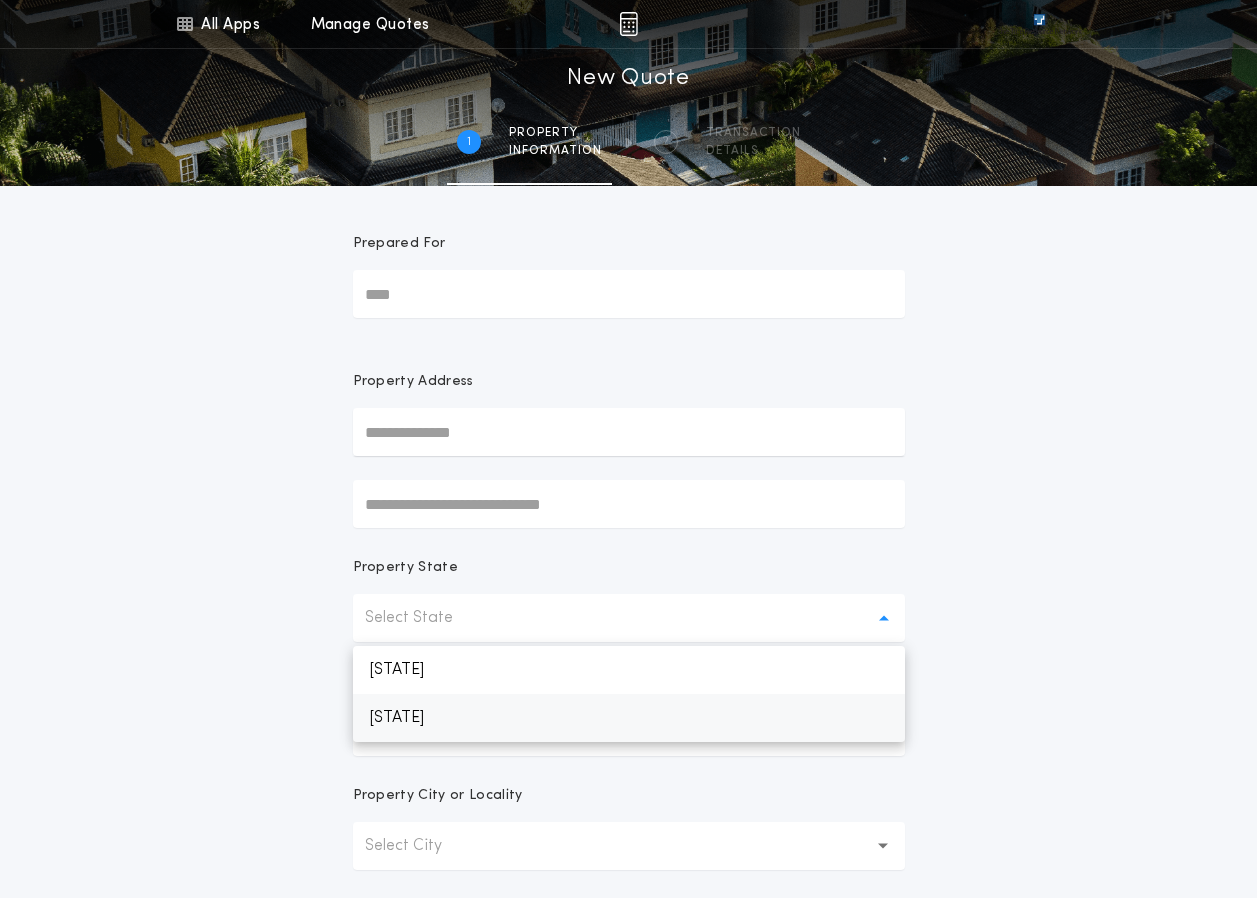 click on "[STATE]" at bounding box center [629, 718] 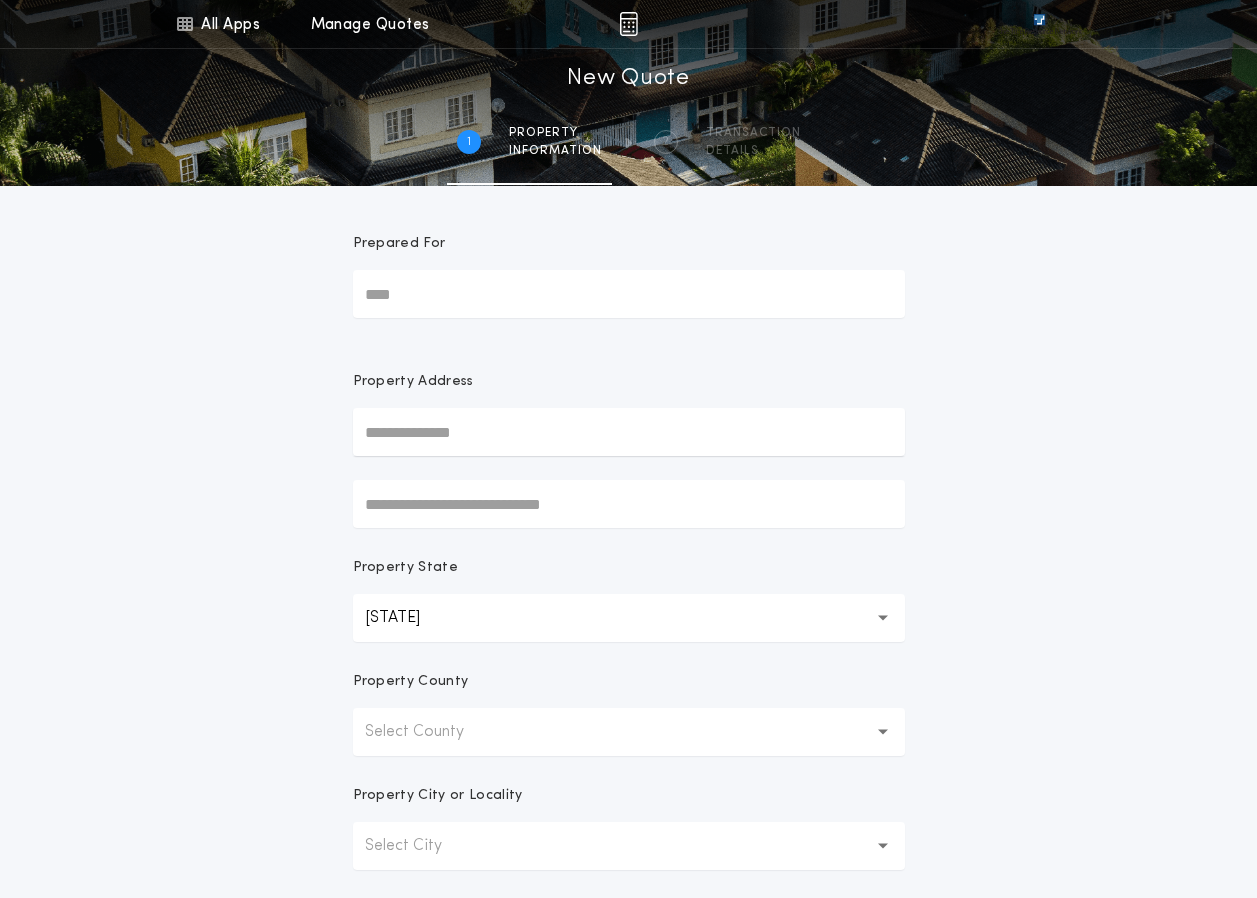 click on "Select County" at bounding box center [430, 732] 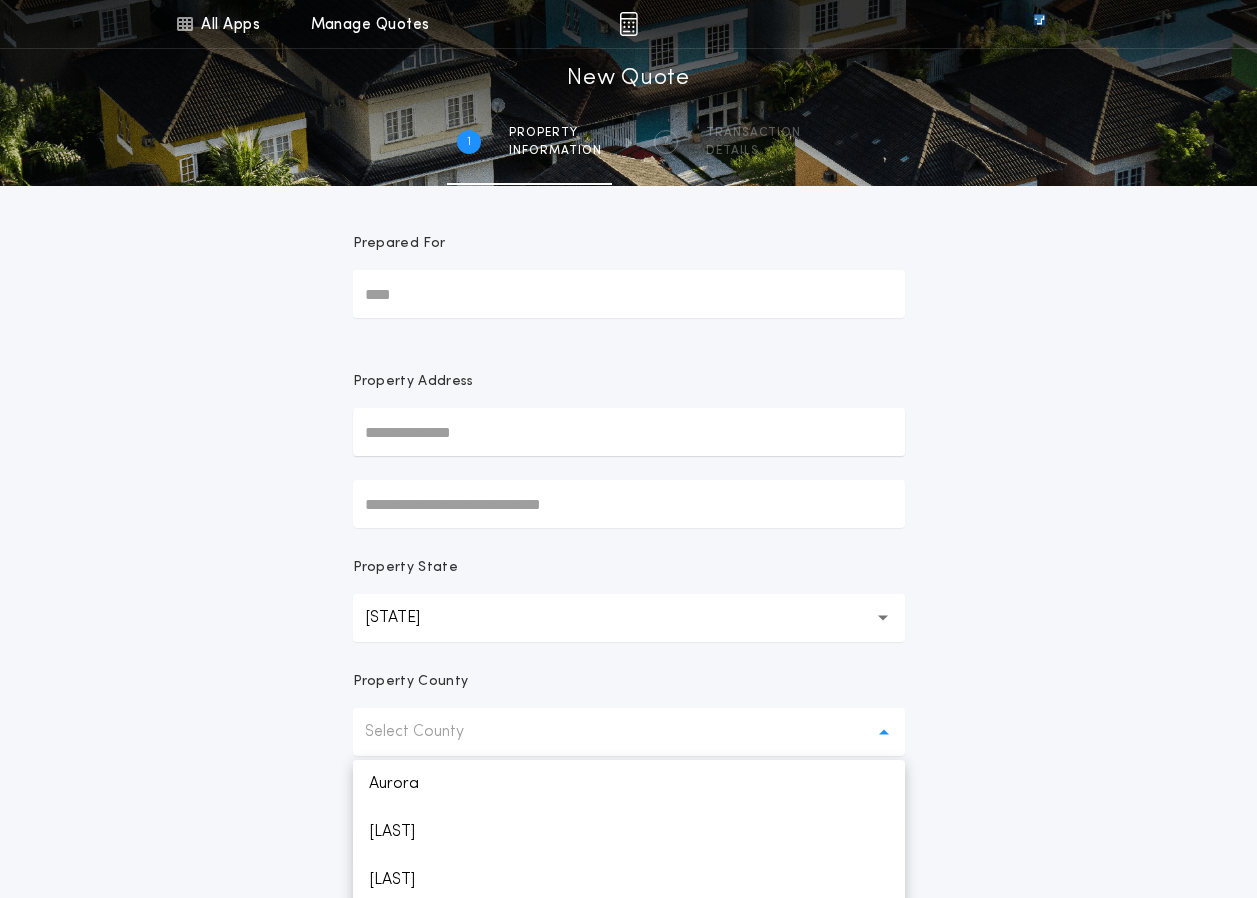 scroll, scrollTop: 1096, scrollLeft: 0, axis: vertical 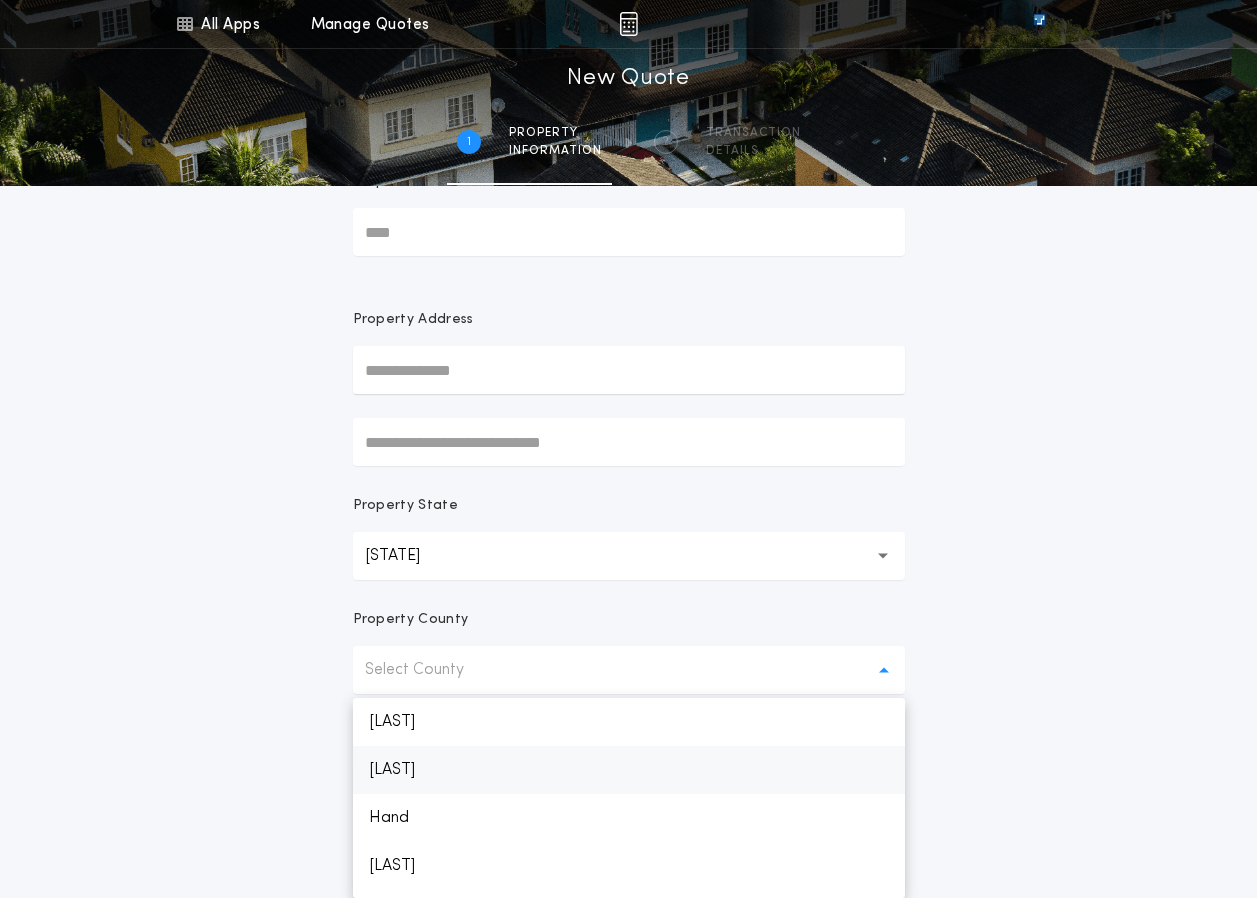 click on "[LAST]" at bounding box center (629, 770) 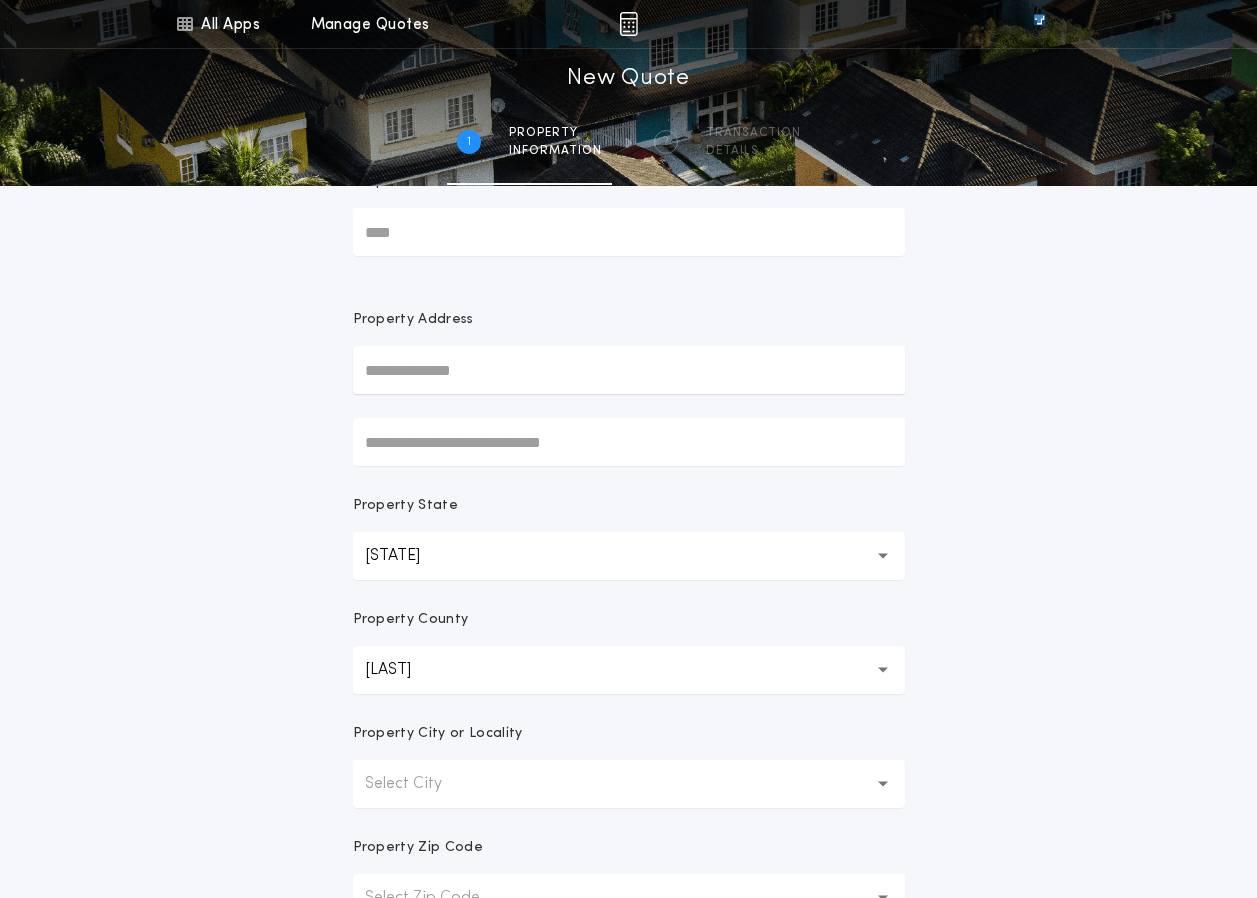 click on "Select City" at bounding box center [629, 784] 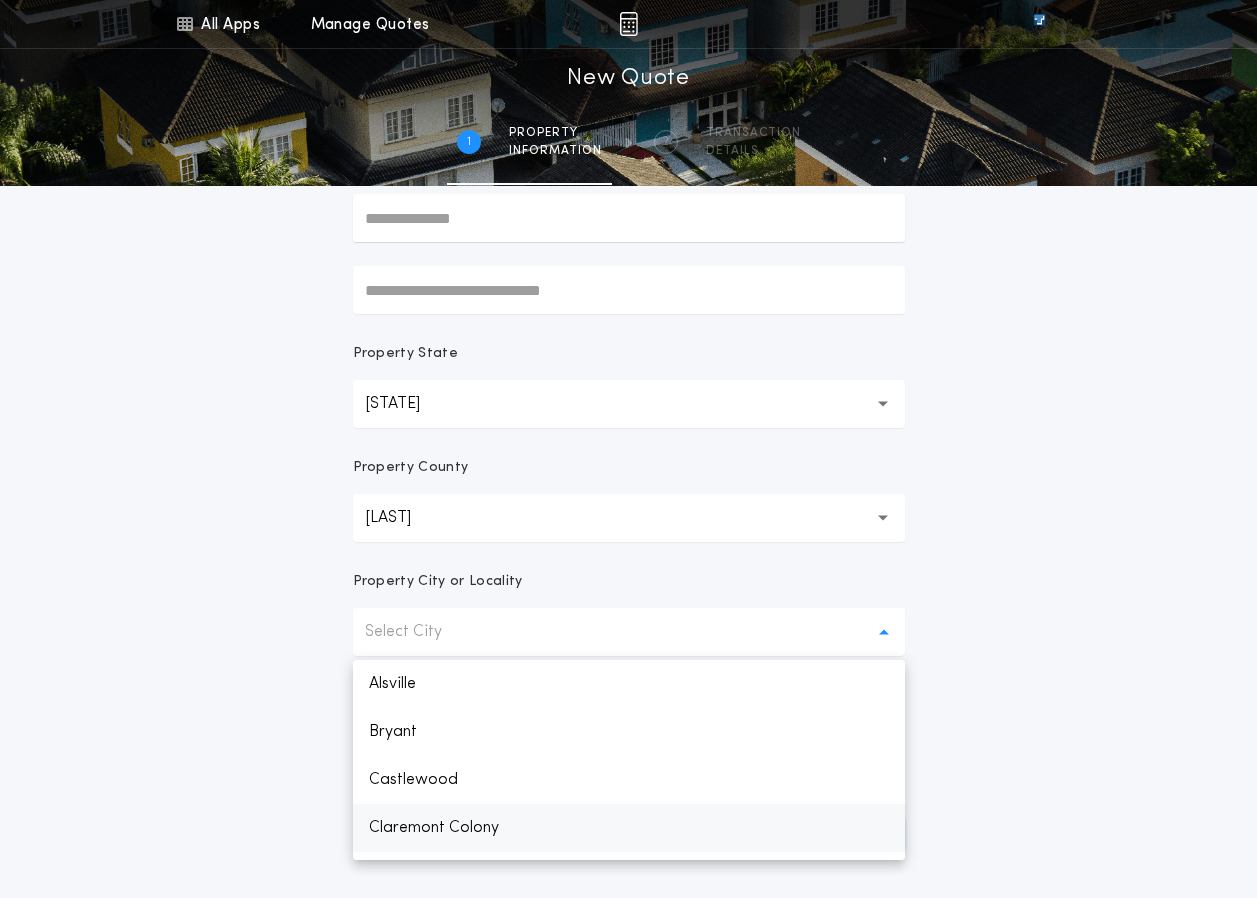 scroll, scrollTop: 262, scrollLeft: 0, axis: vertical 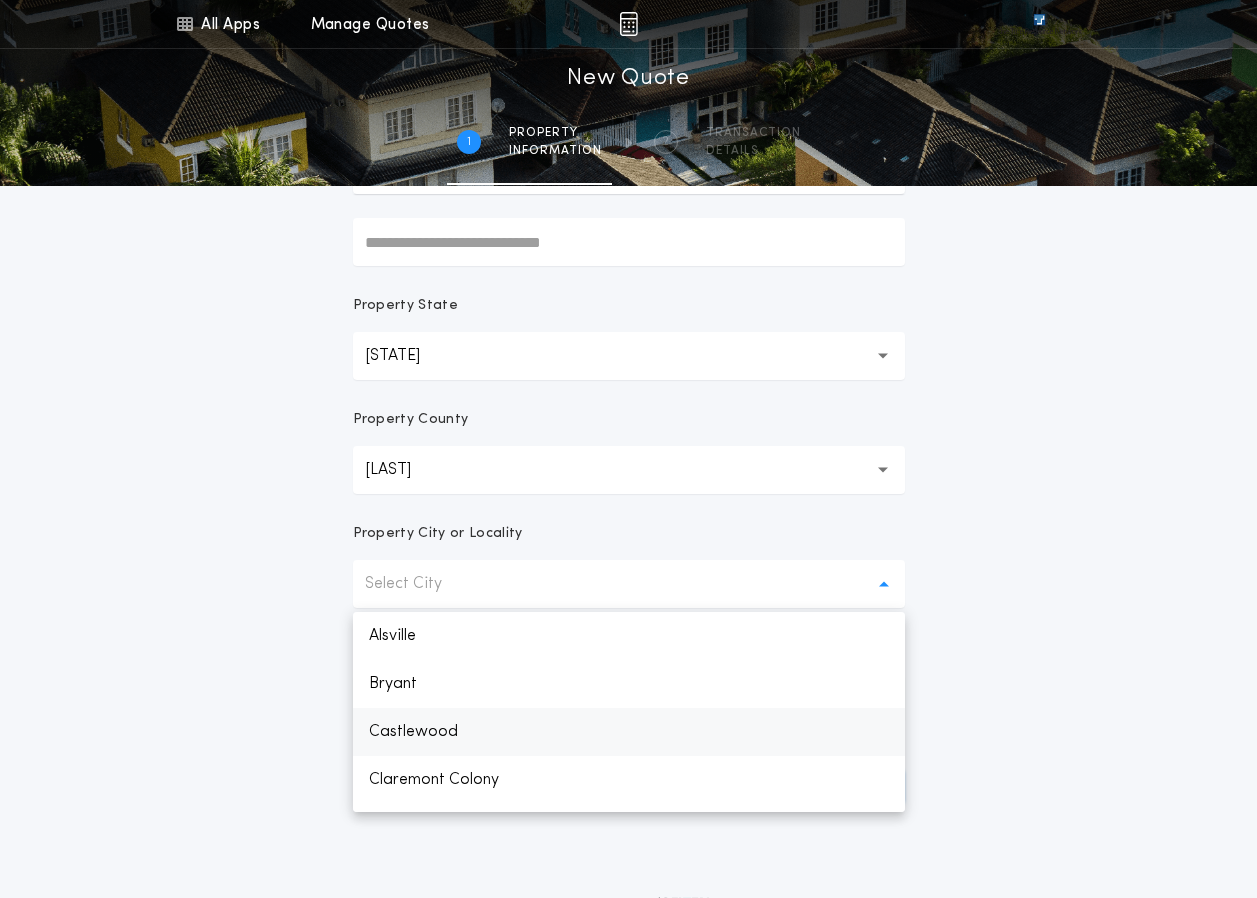 click on "Castlewood" at bounding box center (629, 732) 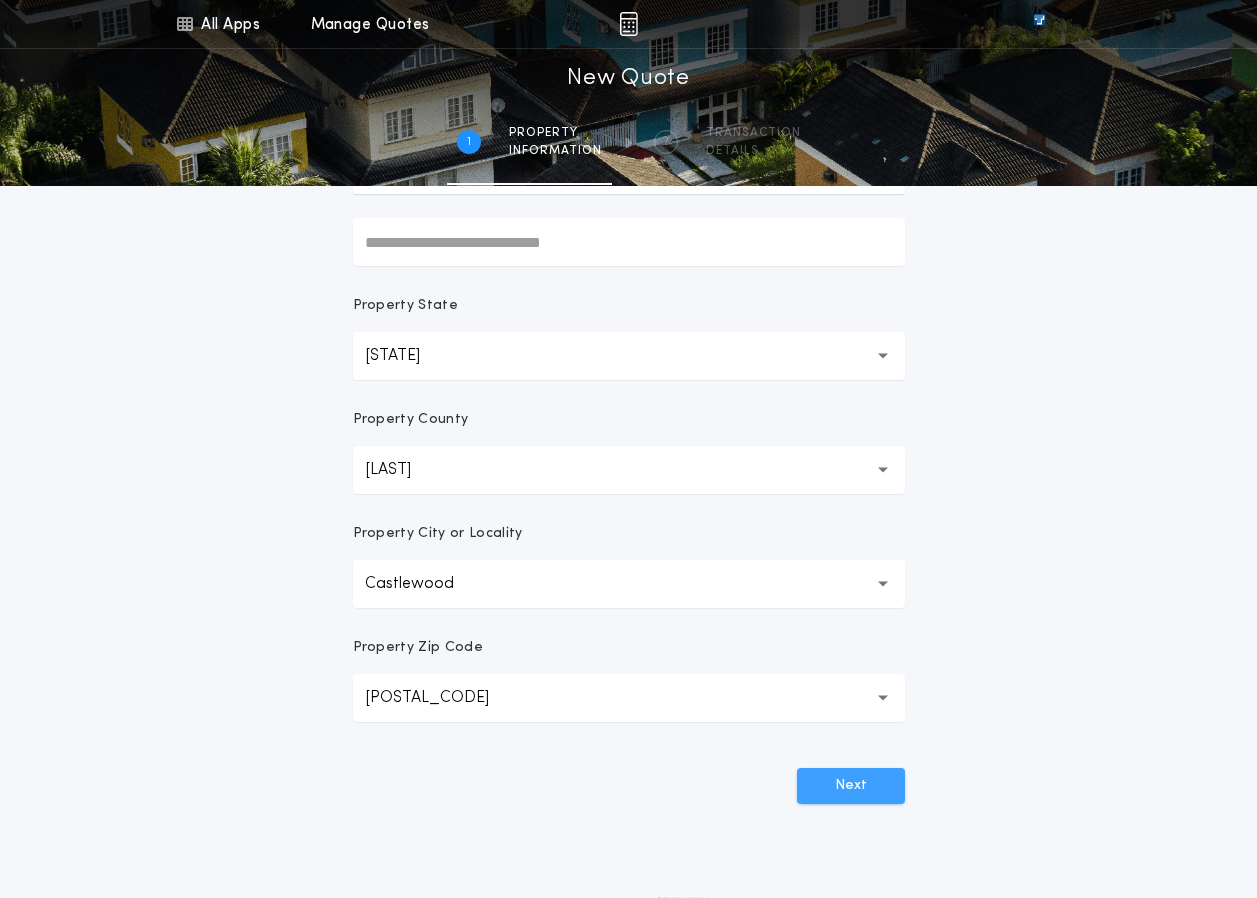 drag, startPoint x: 853, startPoint y: 793, endPoint x: 842, endPoint y: 792, distance: 11.045361 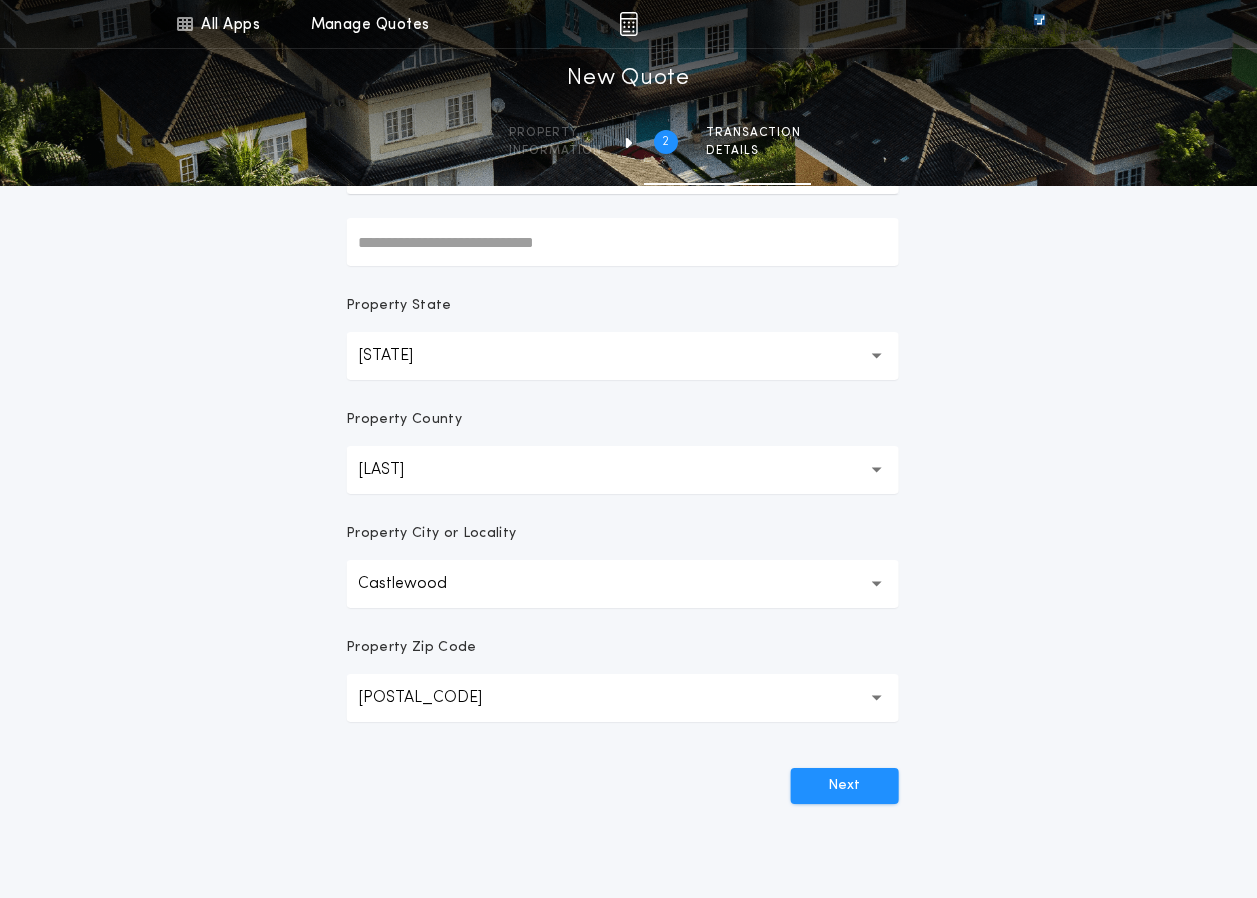 scroll, scrollTop: 0, scrollLeft: 0, axis: both 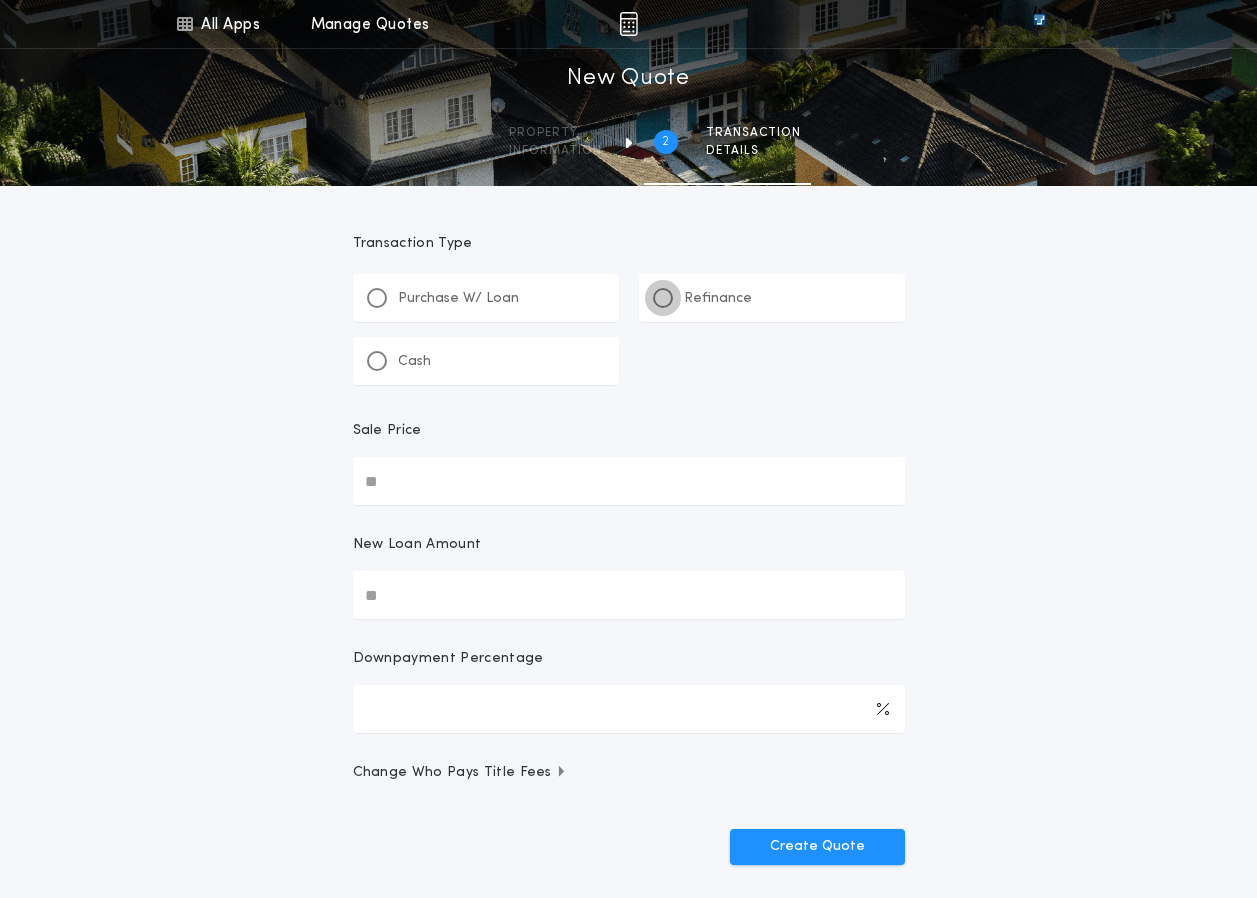 click at bounding box center (663, 298) 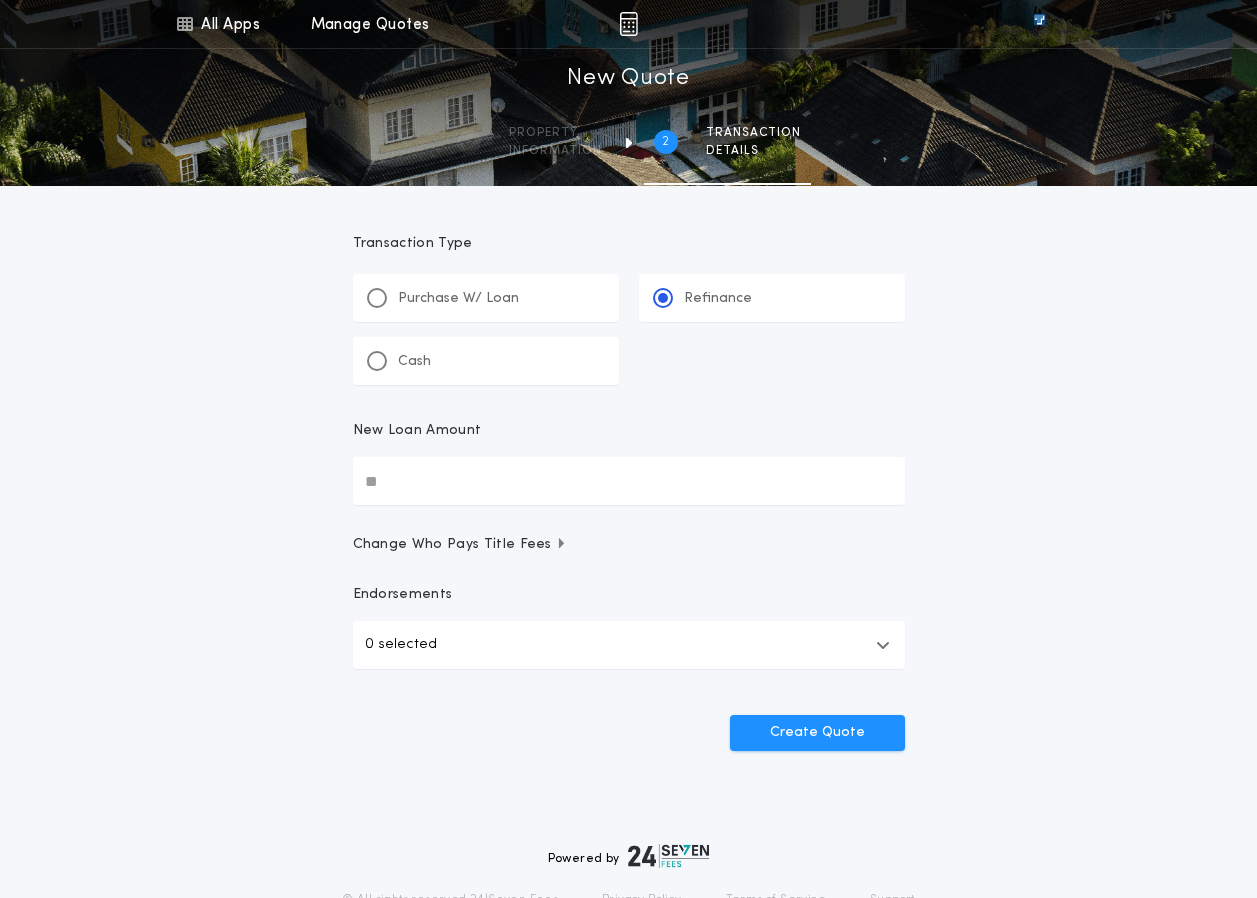 click on "New Loan Amount" at bounding box center [629, 481] 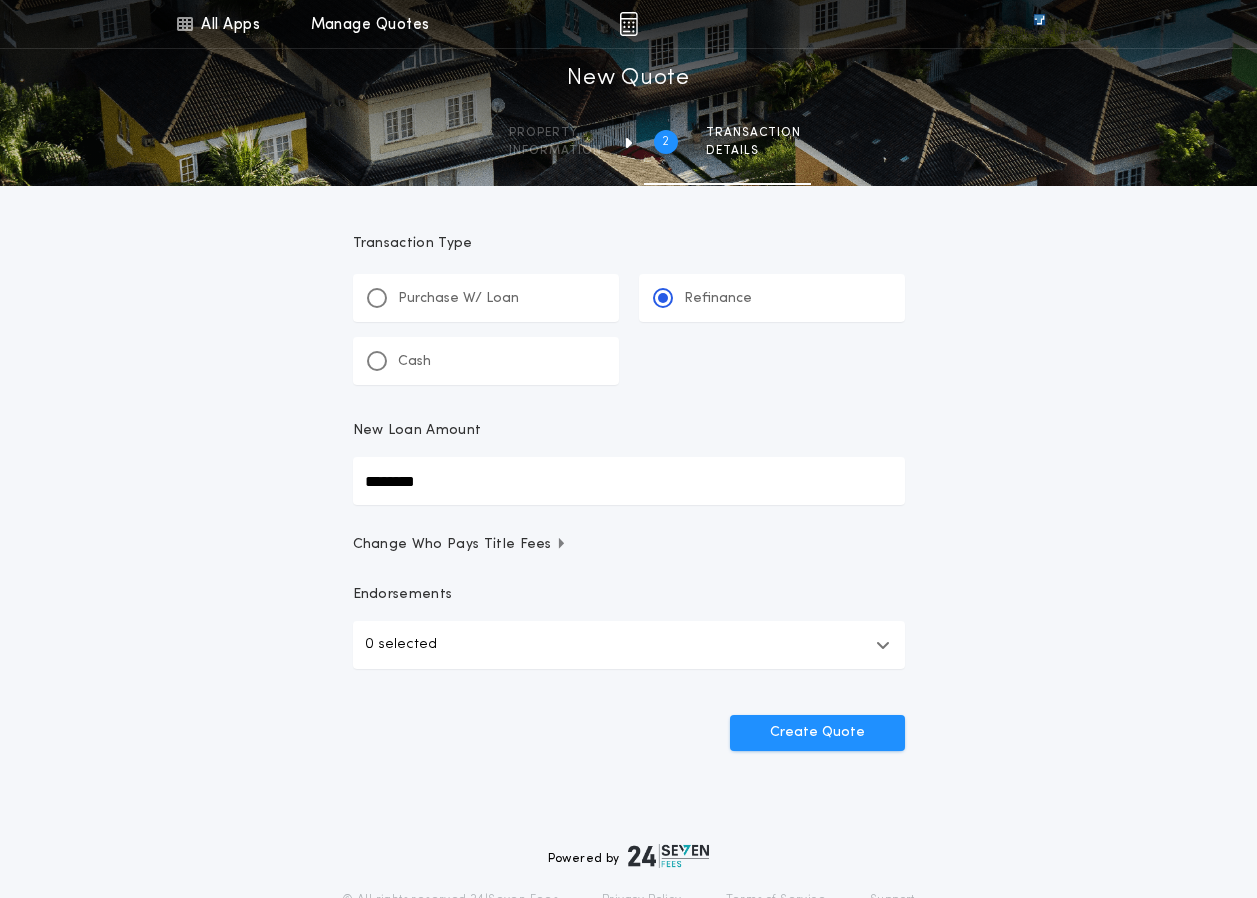 type on "********" 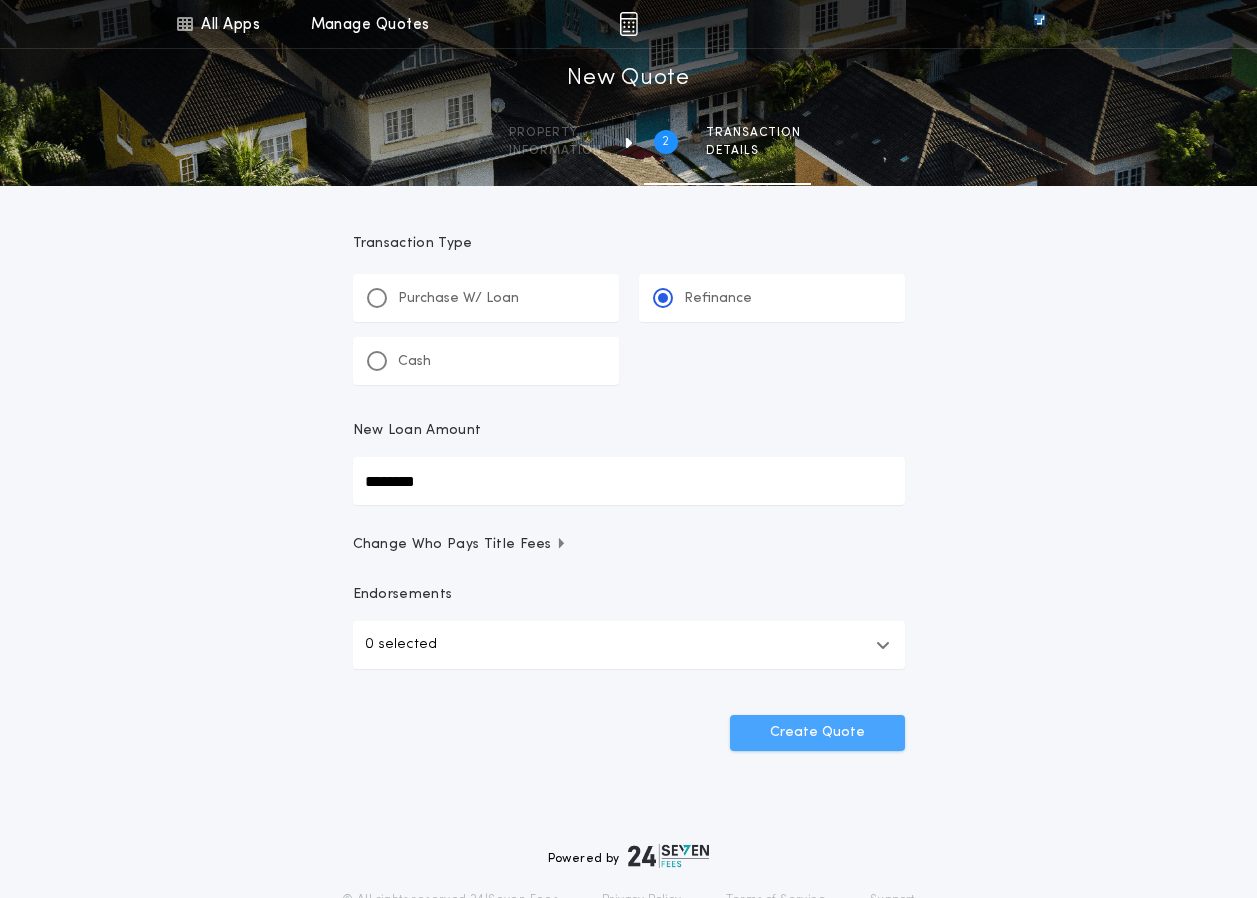 click on "Create Quote" at bounding box center [817, 733] 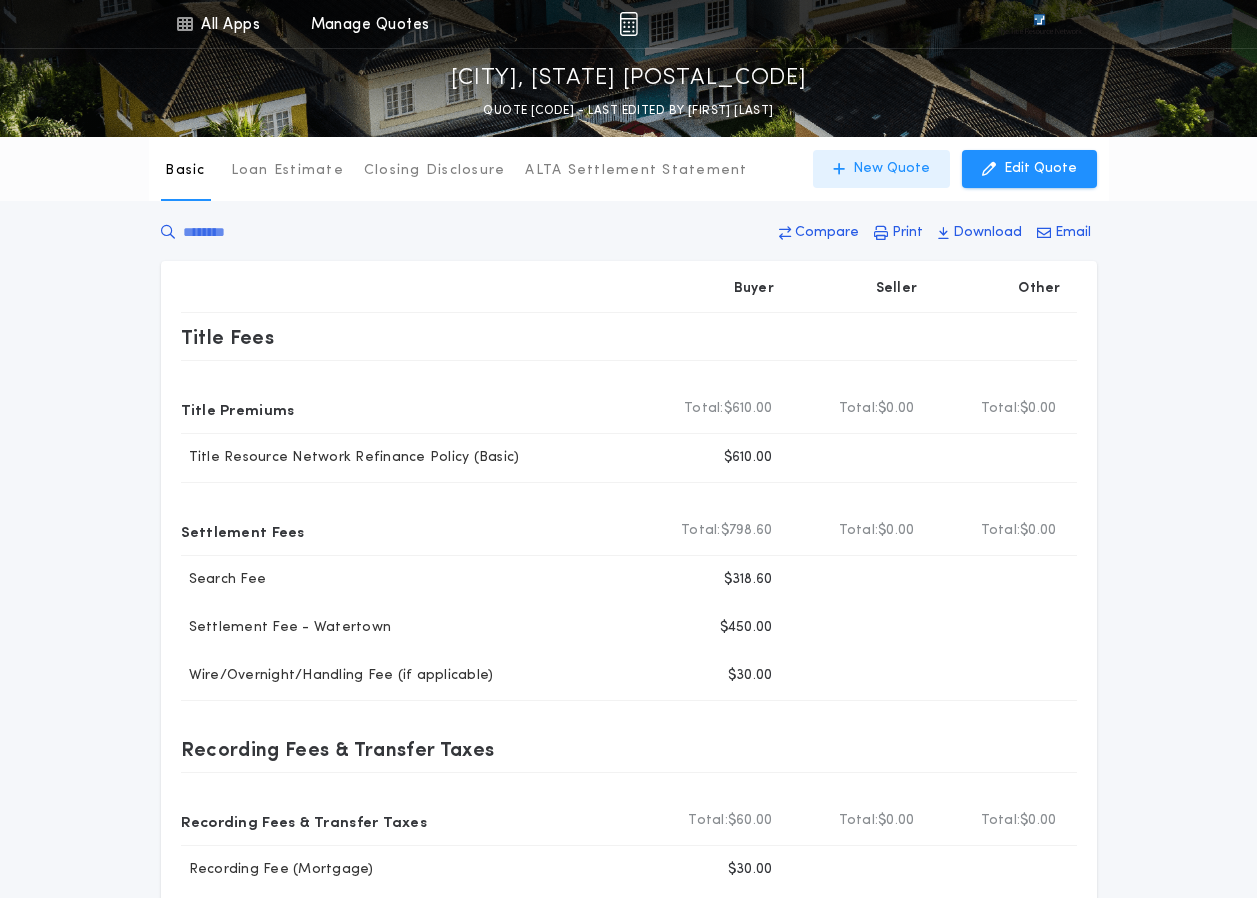 click on "New Quote" at bounding box center (891, 169) 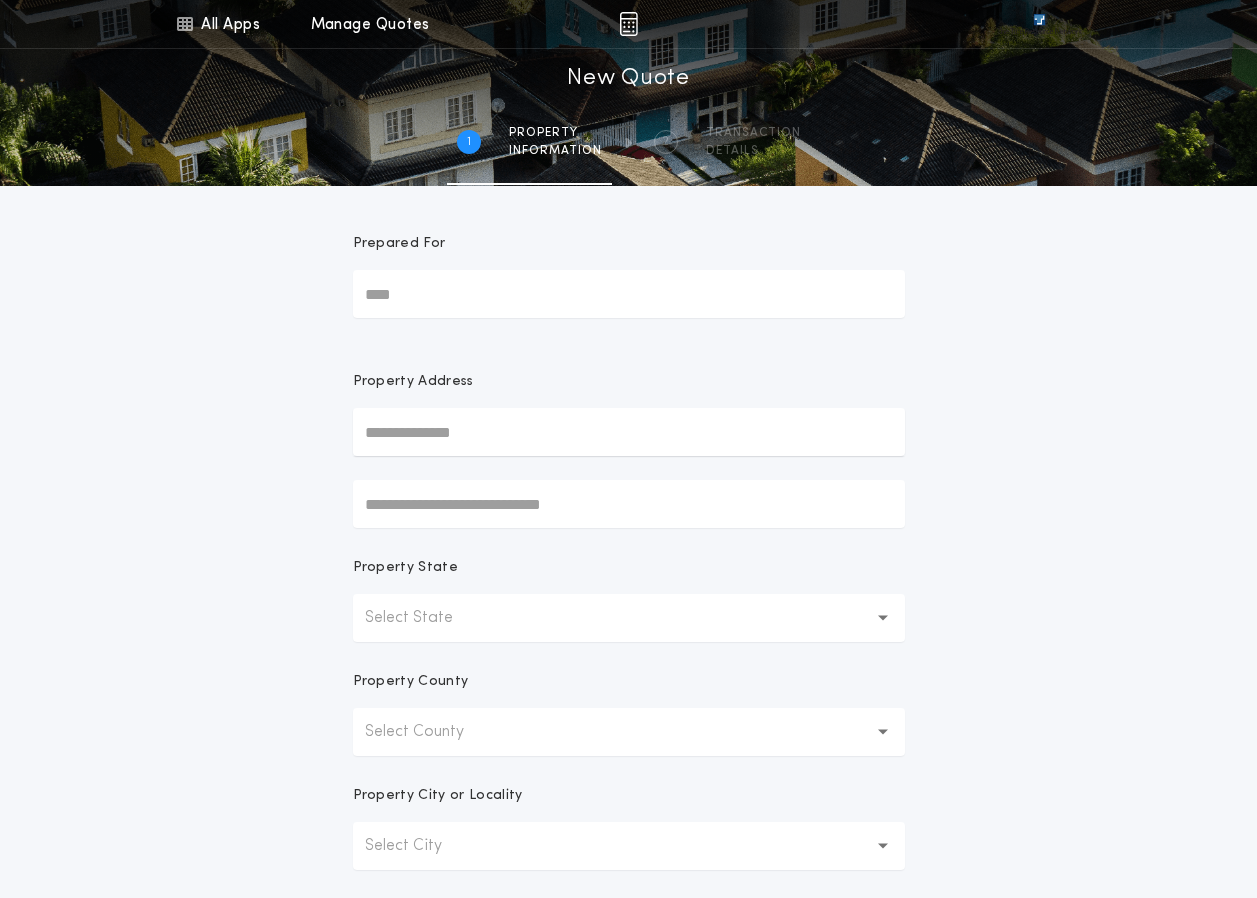 click on "Select State" at bounding box center [425, 618] 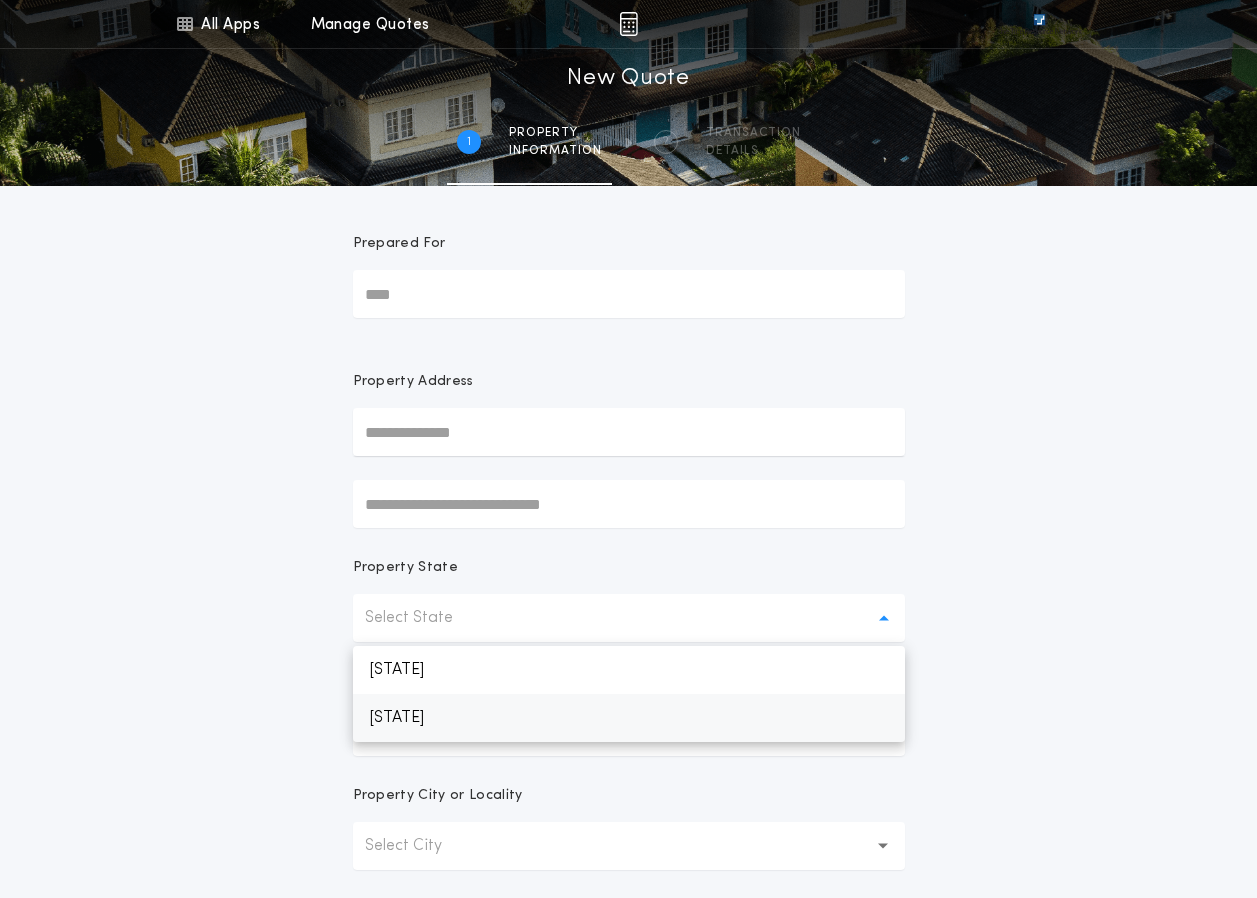 click on "[STATE]" at bounding box center (629, 718) 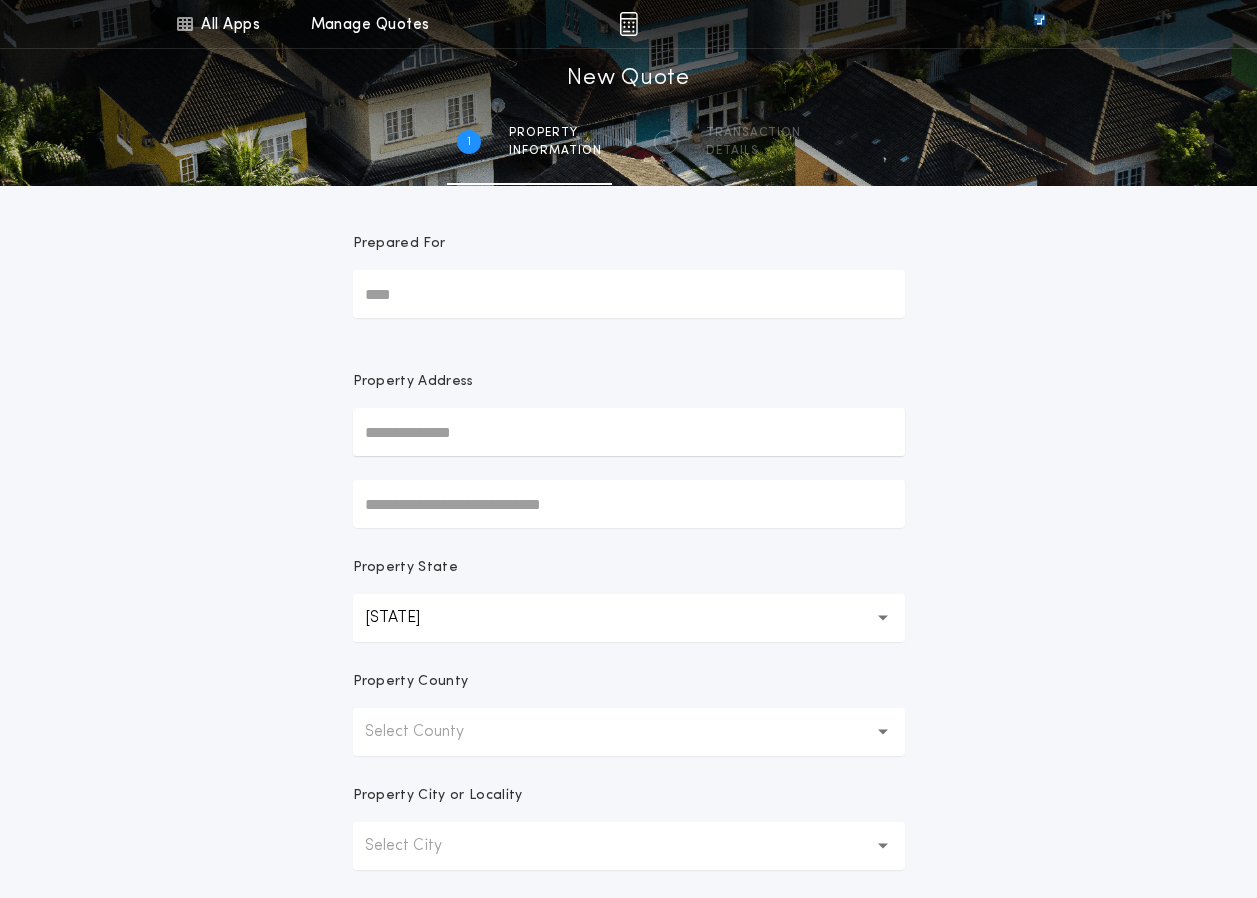 click on "Select County" at bounding box center (430, 732) 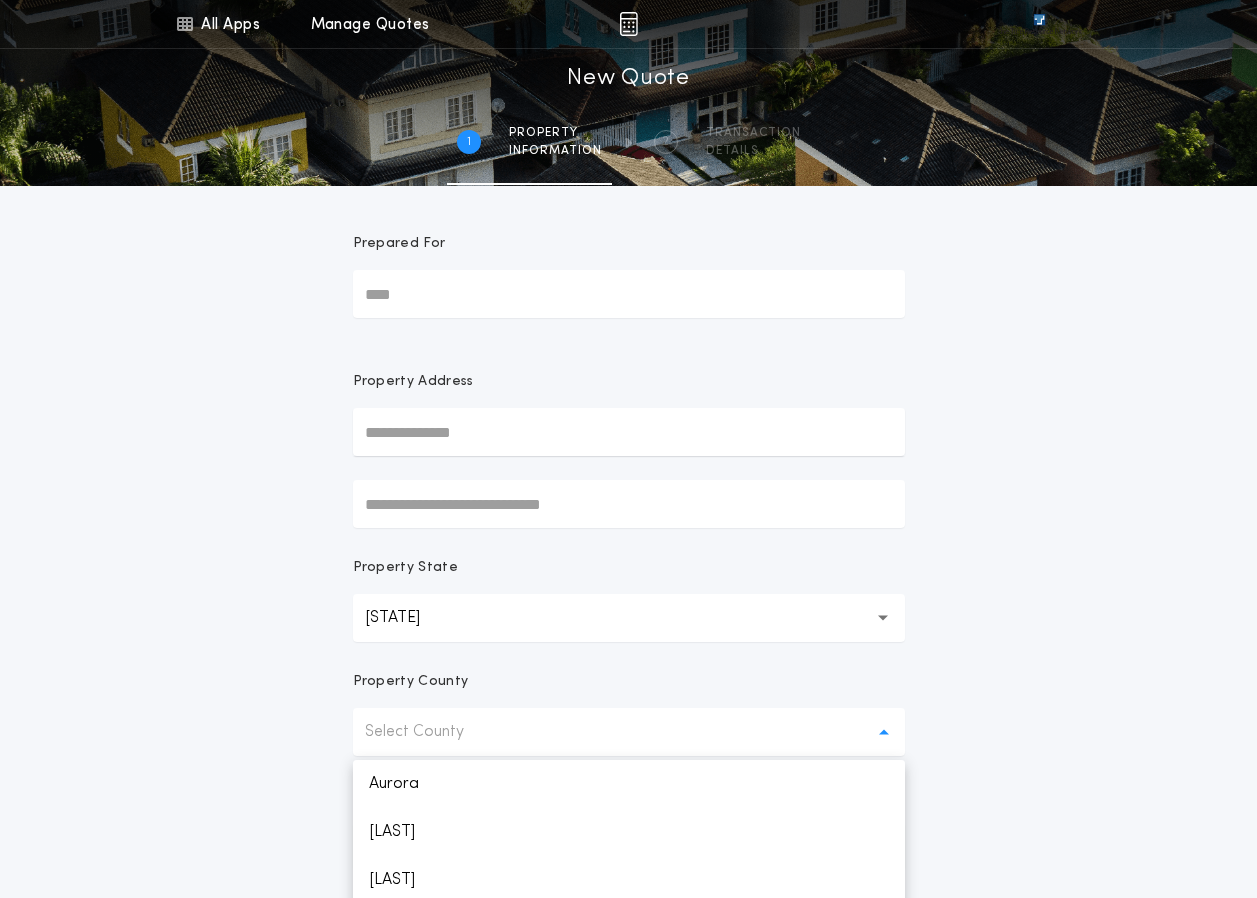 scroll, scrollTop: 1096, scrollLeft: 0, axis: vertical 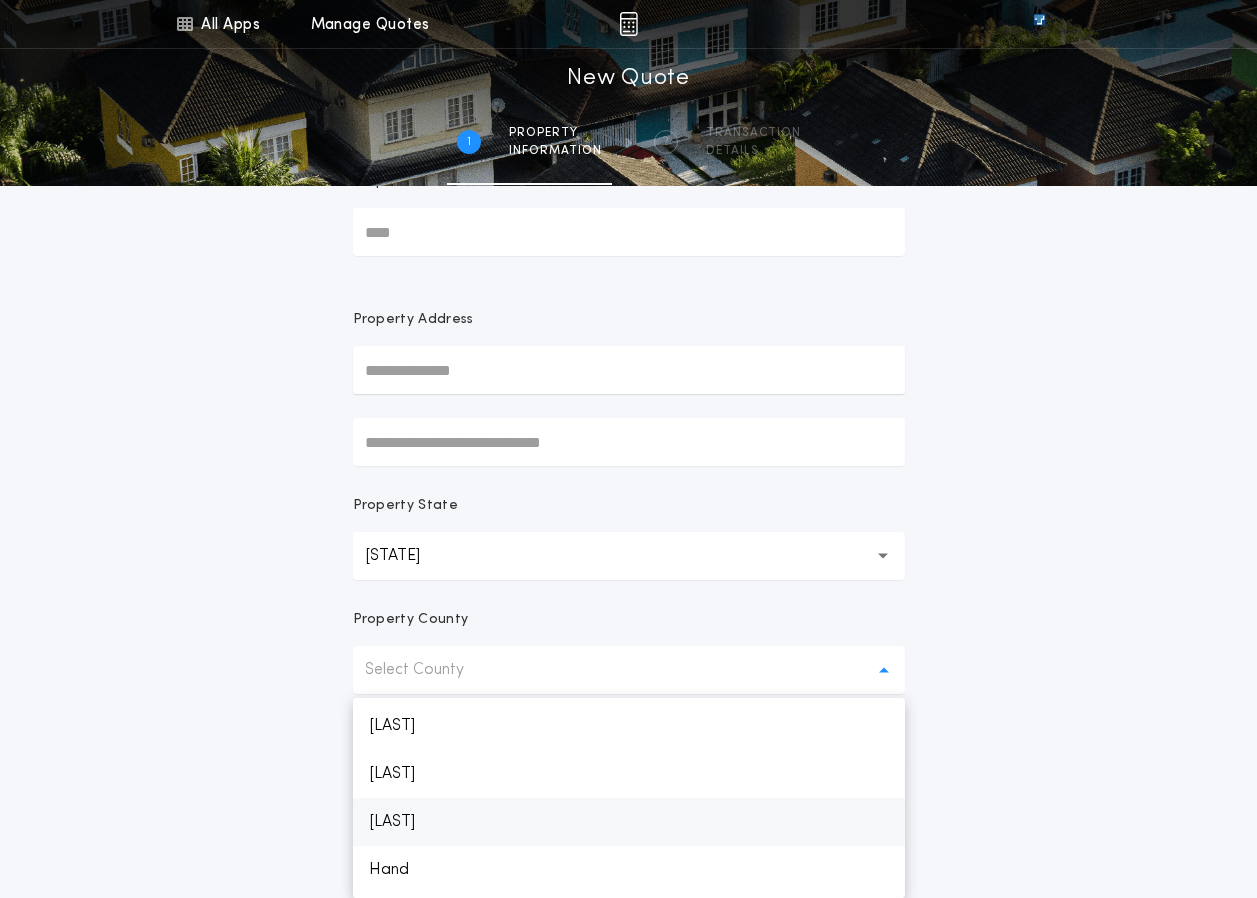 click on "[LAST]" at bounding box center (629, 822) 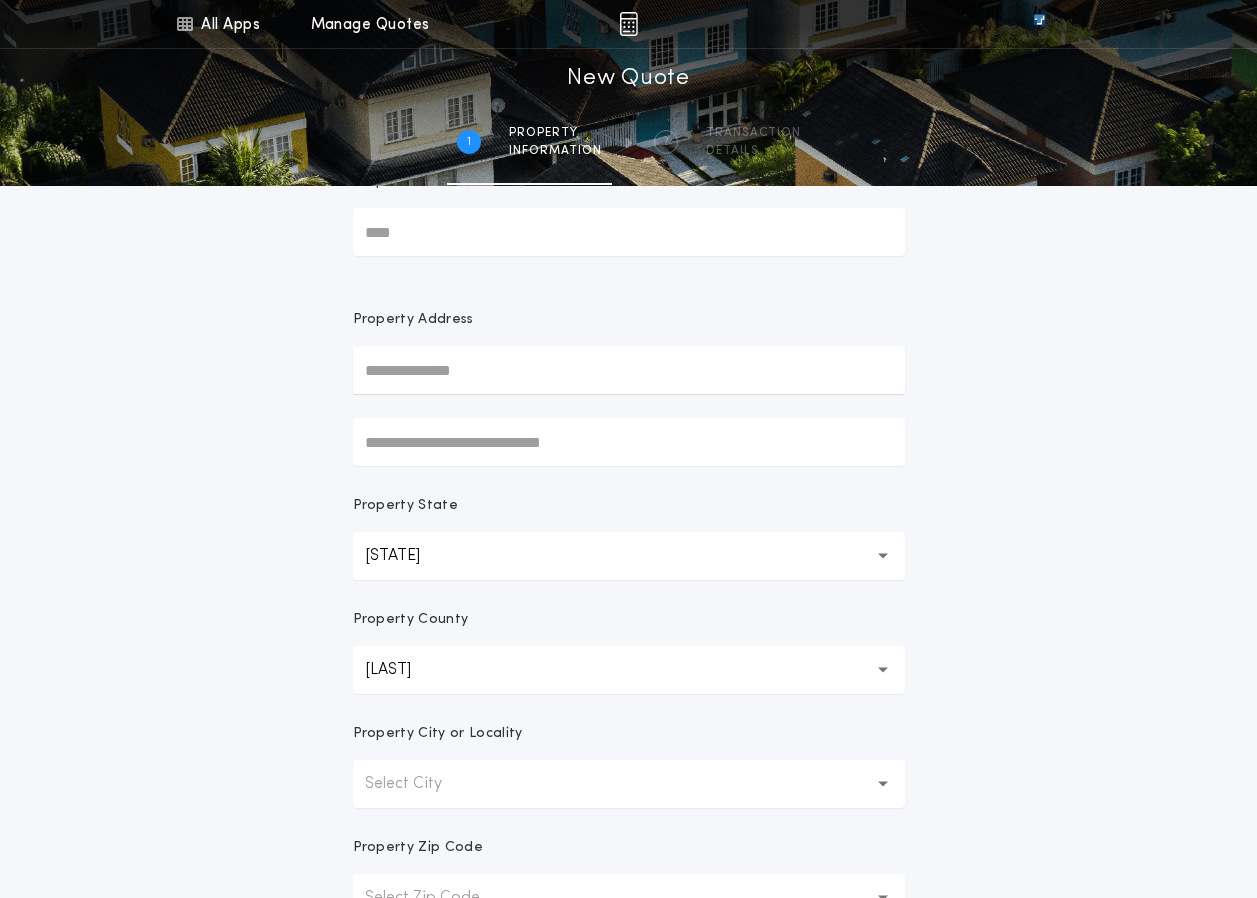 click on "Select City" at bounding box center (629, 784) 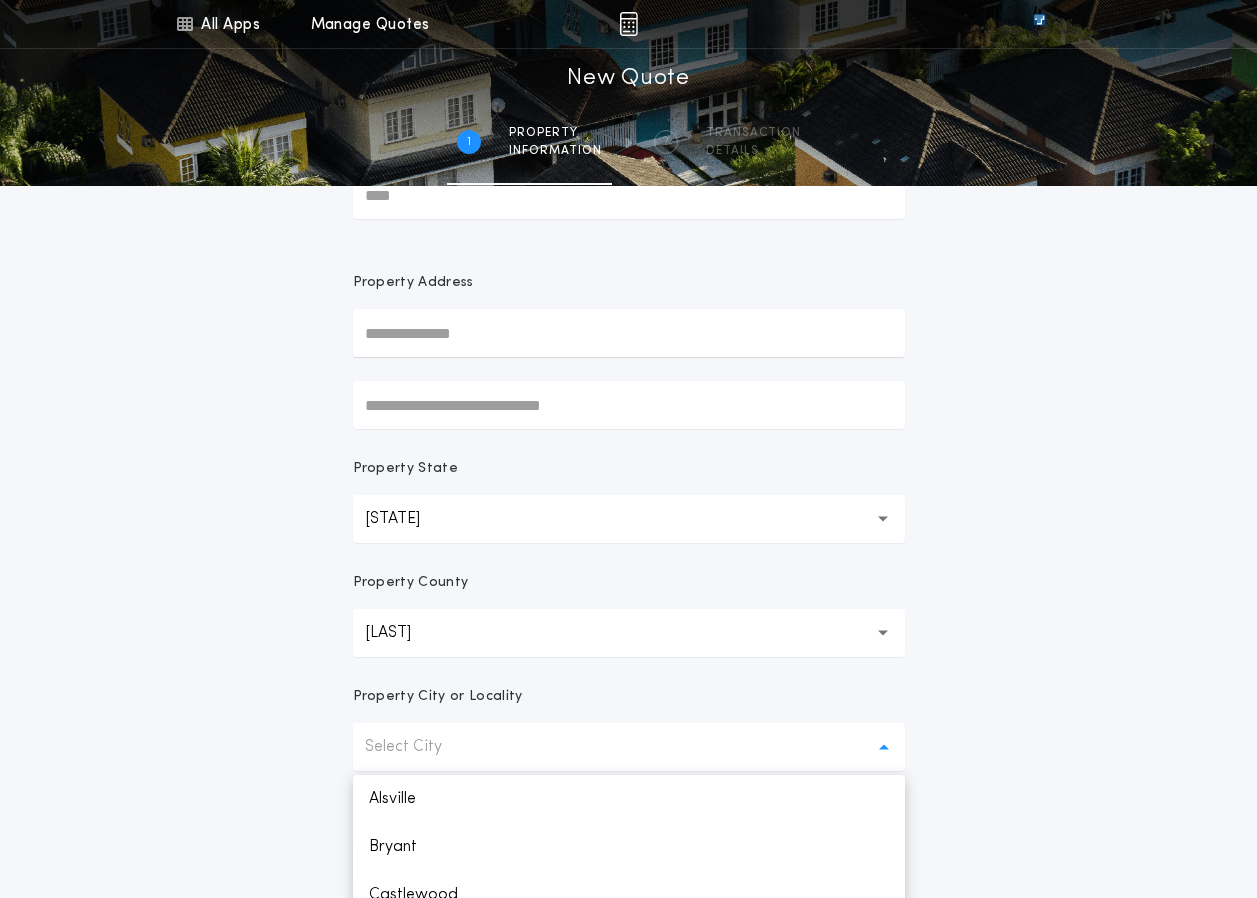 scroll, scrollTop: 162, scrollLeft: 0, axis: vertical 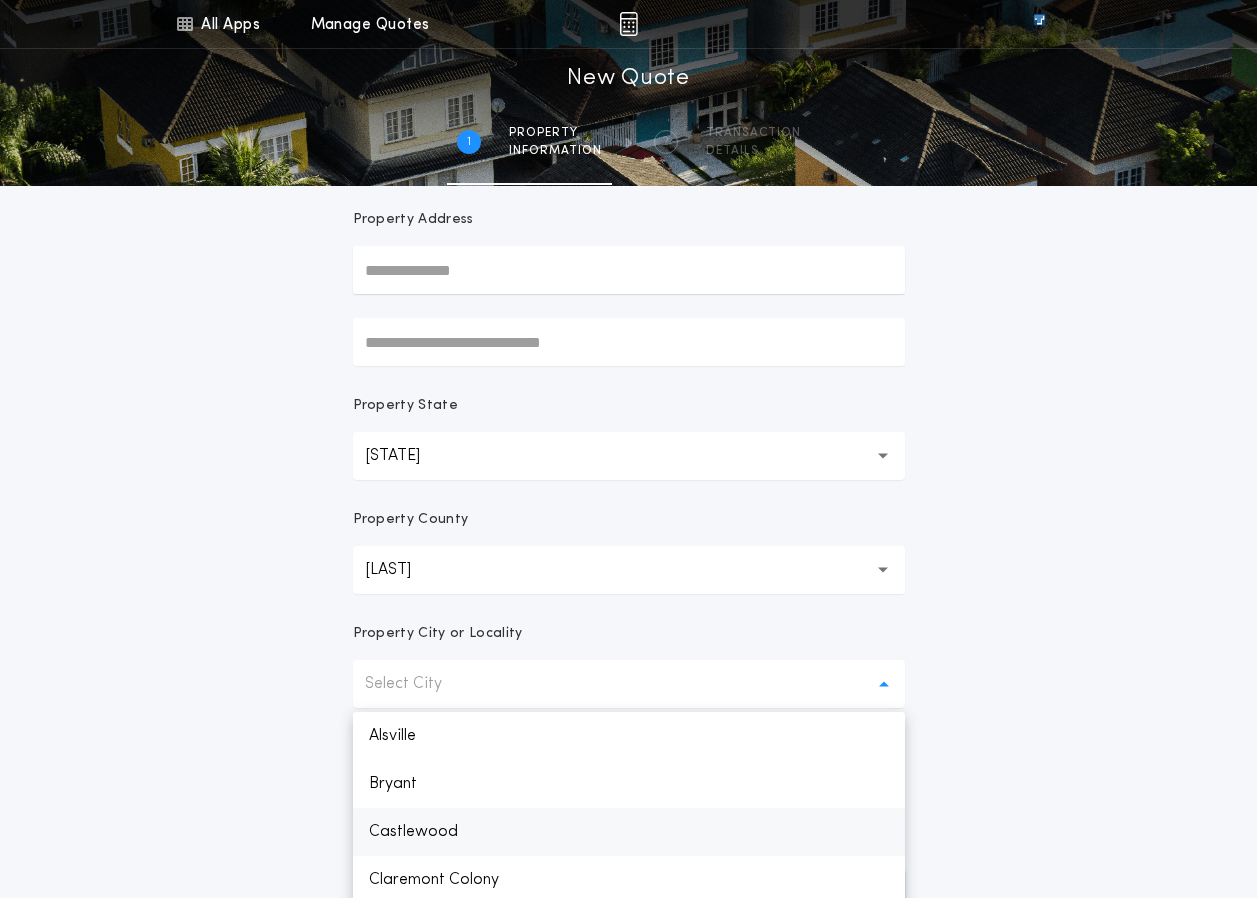 click on "Castlewood" at bounding box center (629, 832) 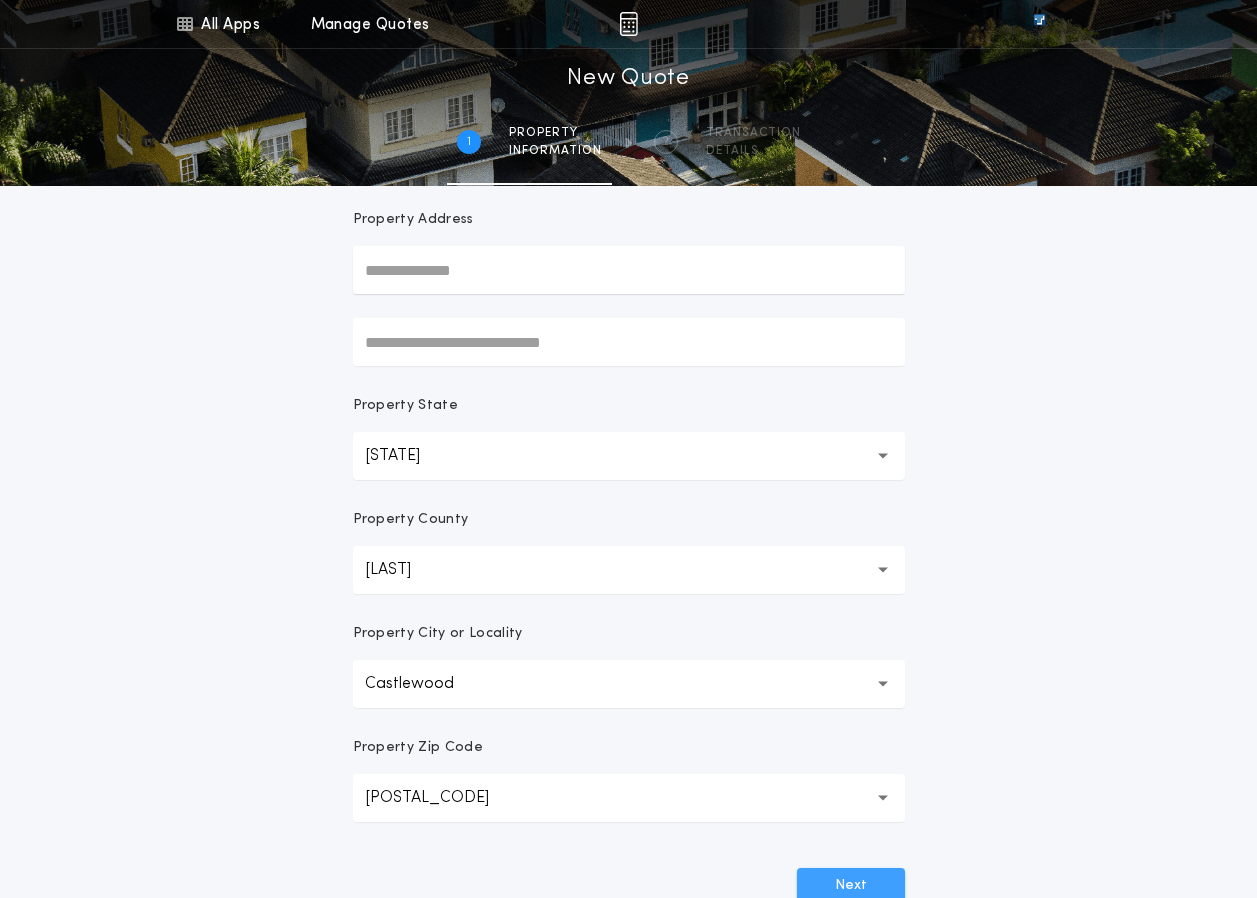 click on "Next" at bounding box center [851, 886] 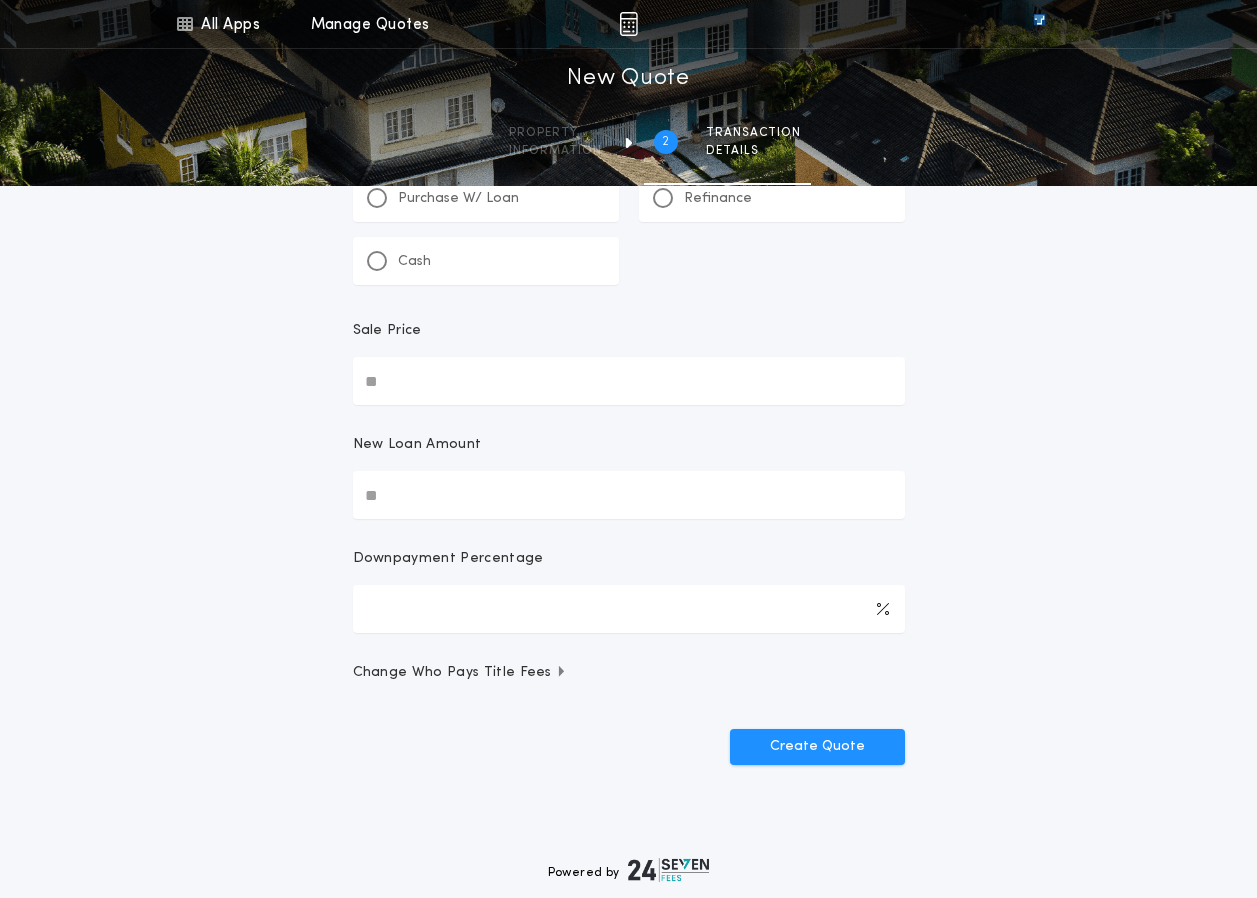 scroll, scrollTop: 0, scrollLeft: 0, axis: both 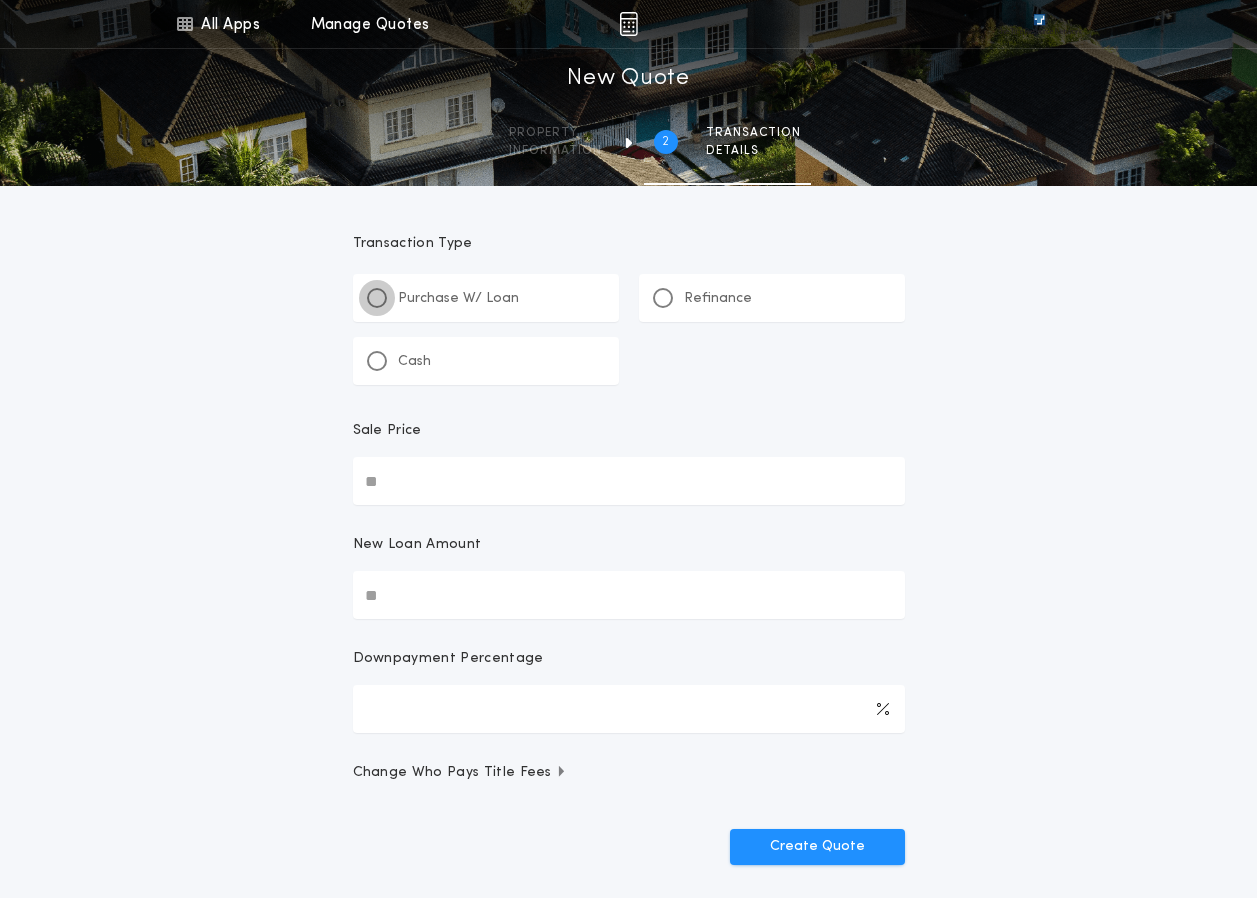 click at bounding box center (377, 298) 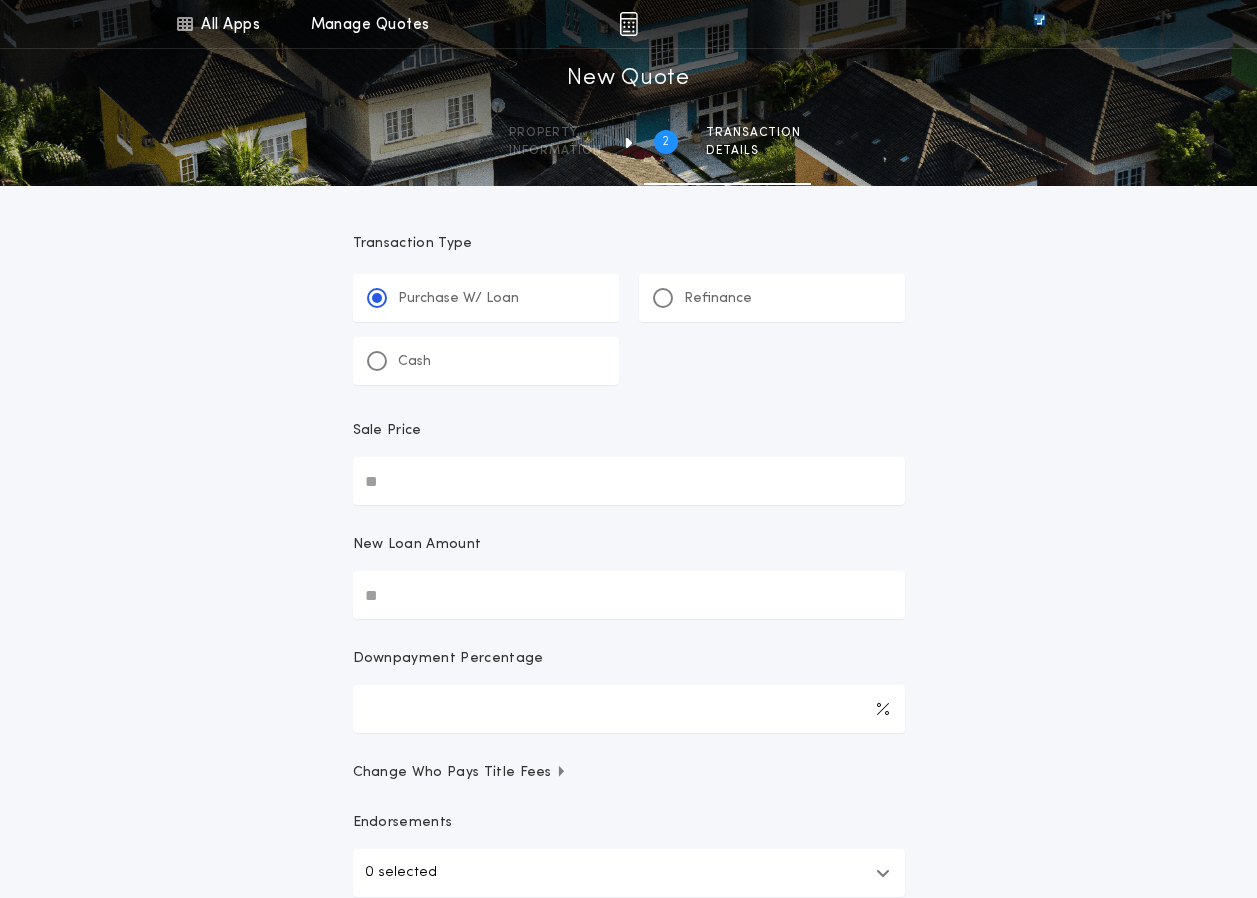 click on "Sale Price" at bounding box center [629, 481] 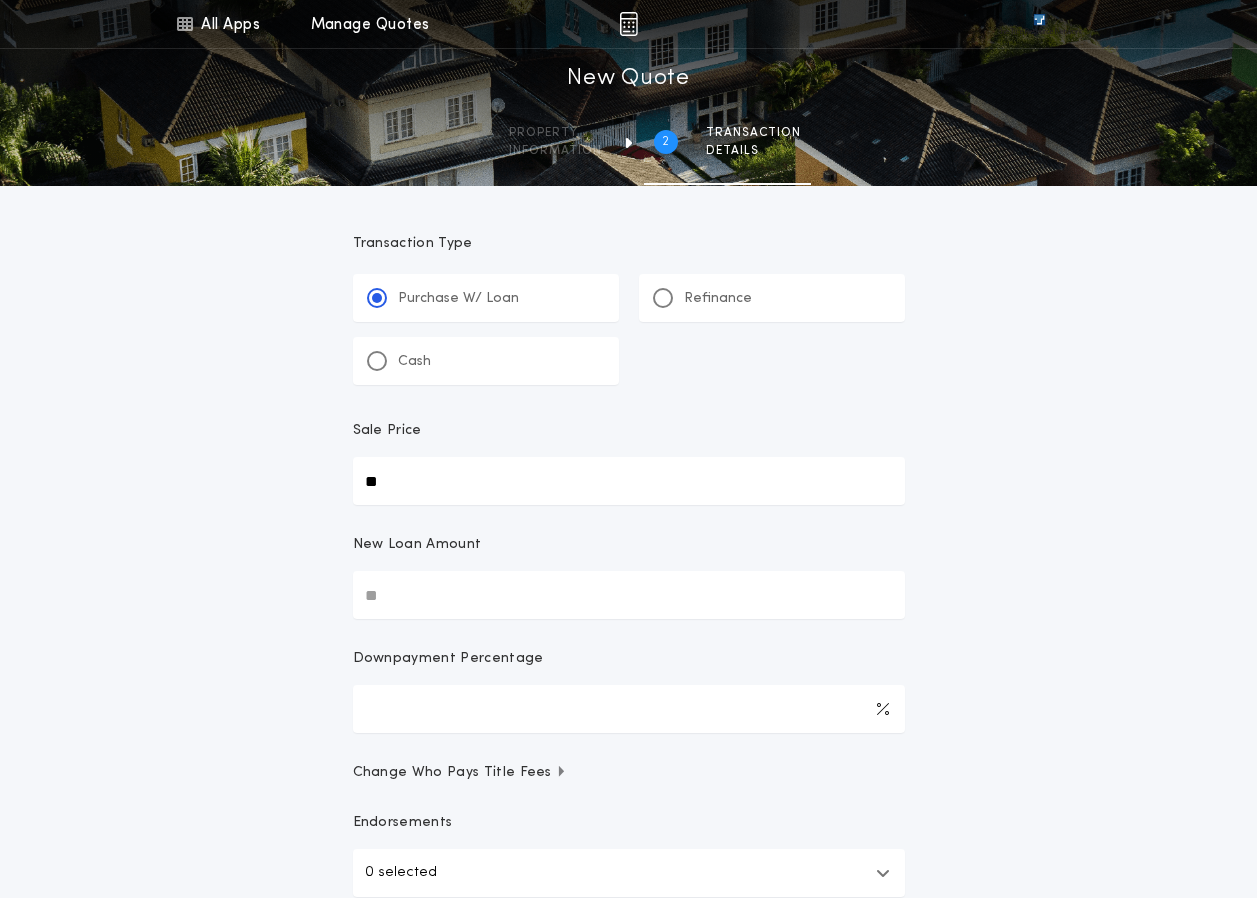 type on "**" 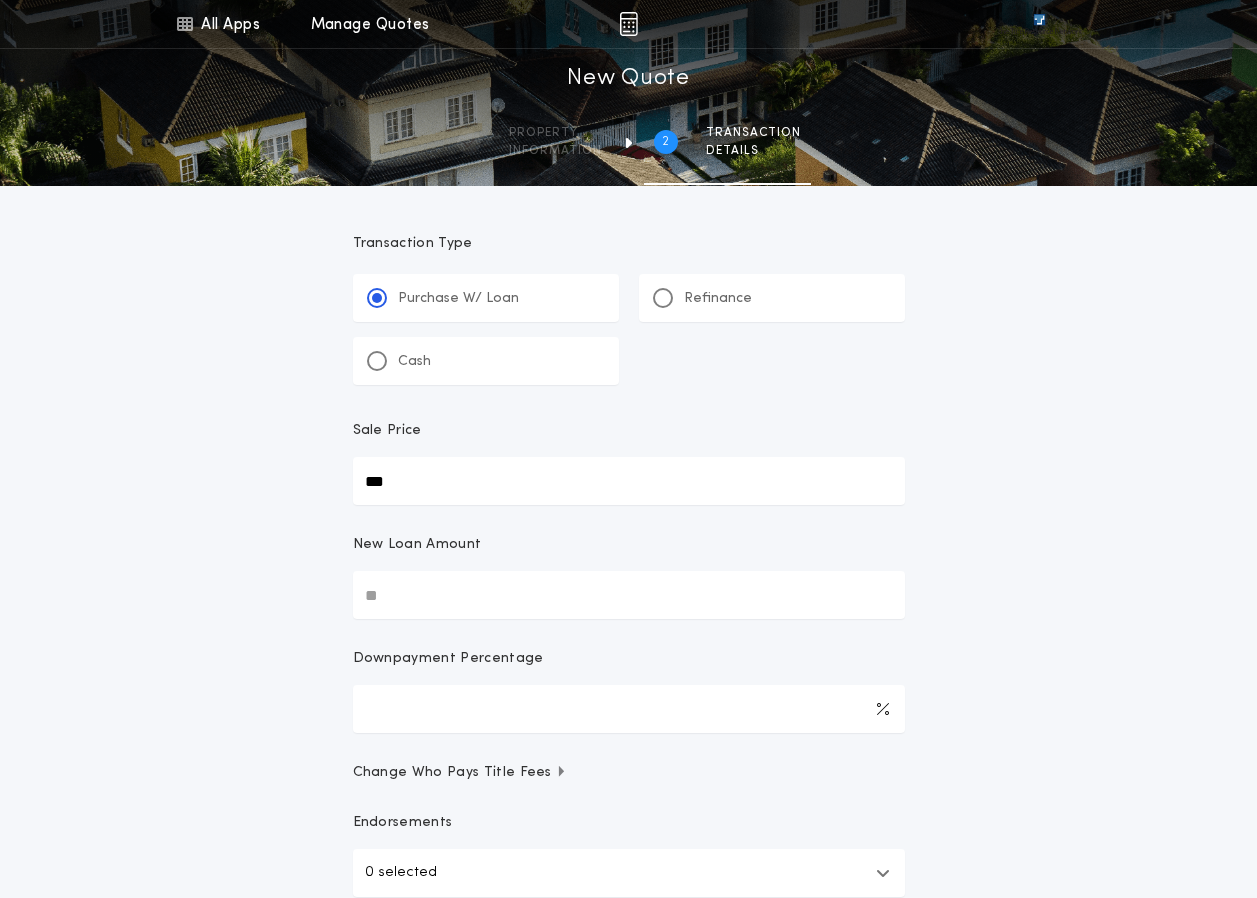 type on "***" 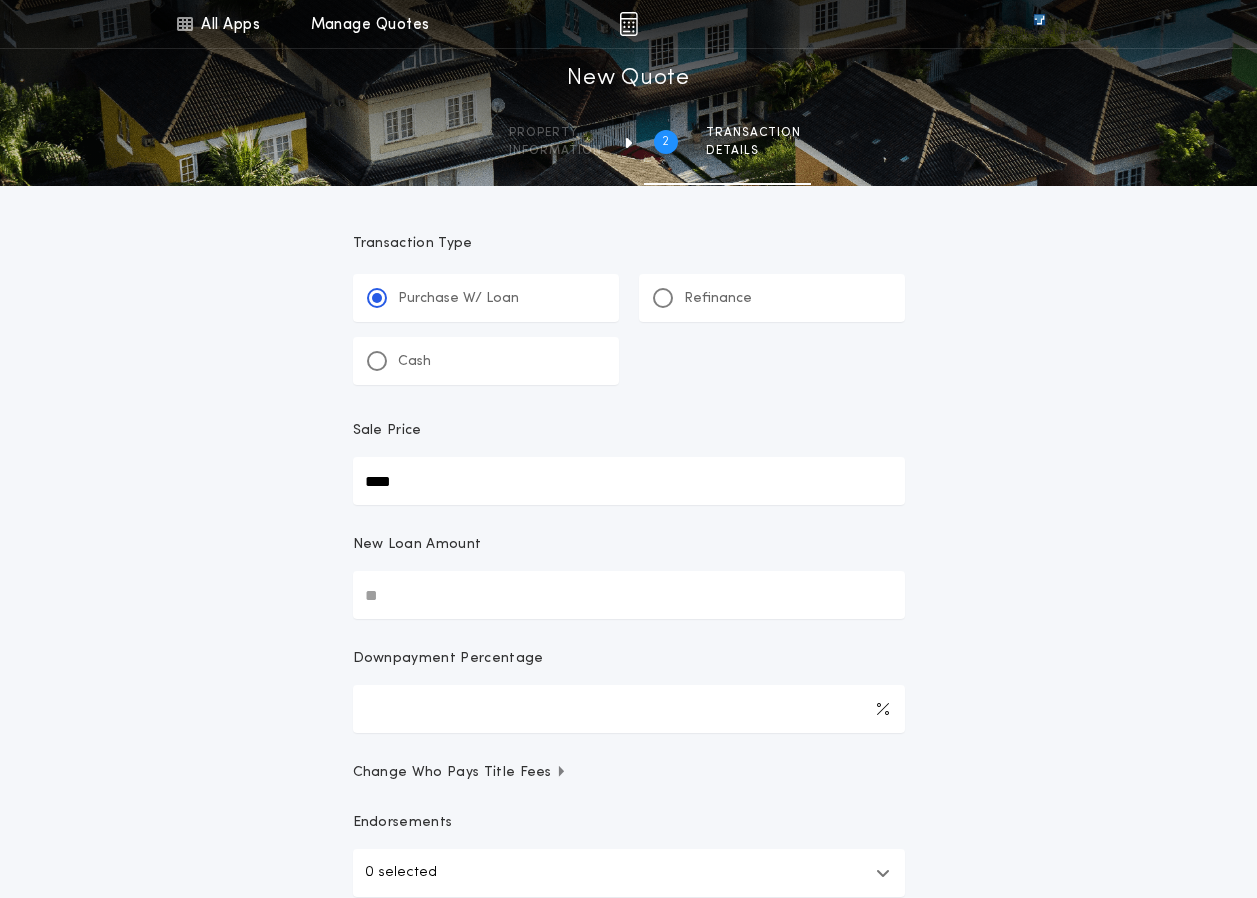 type on "****" 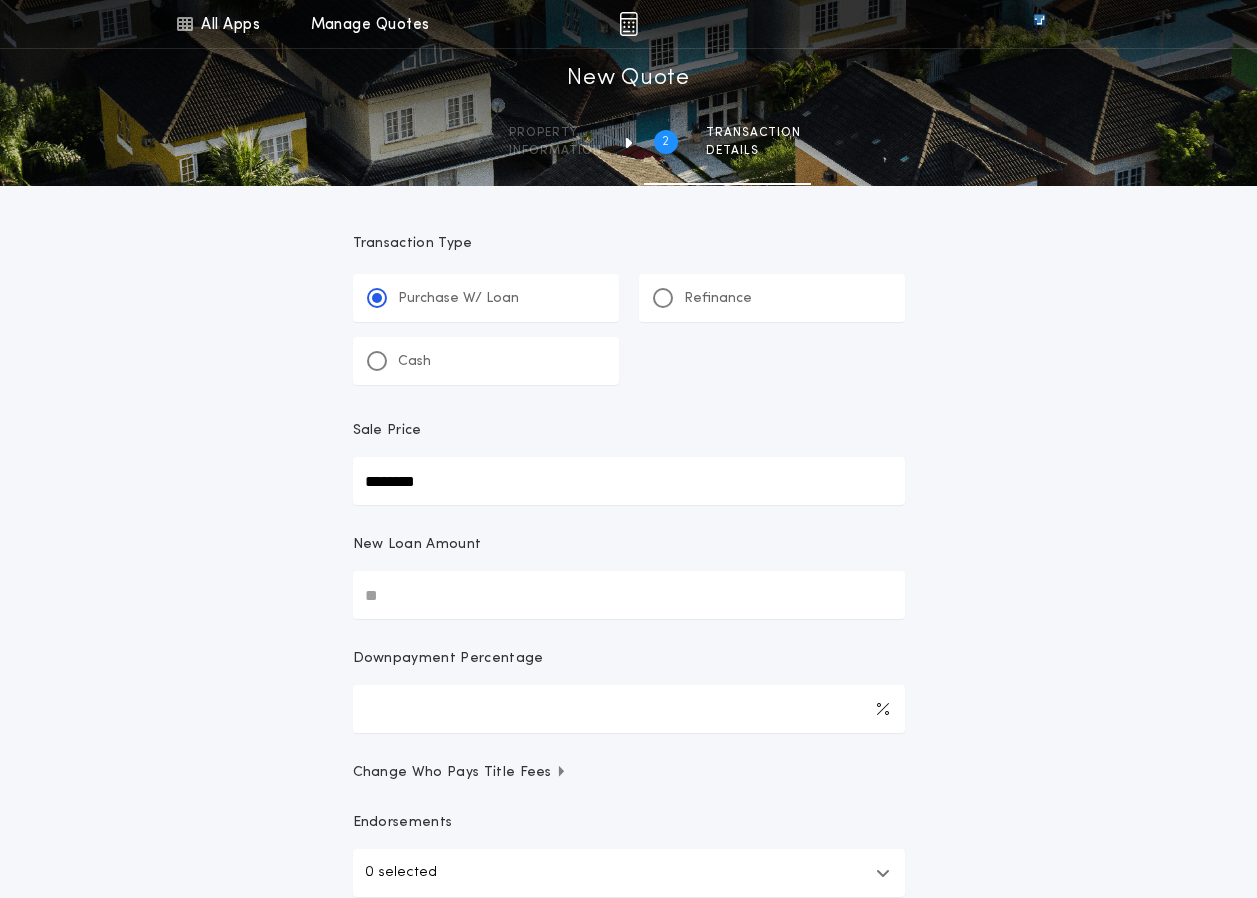 type 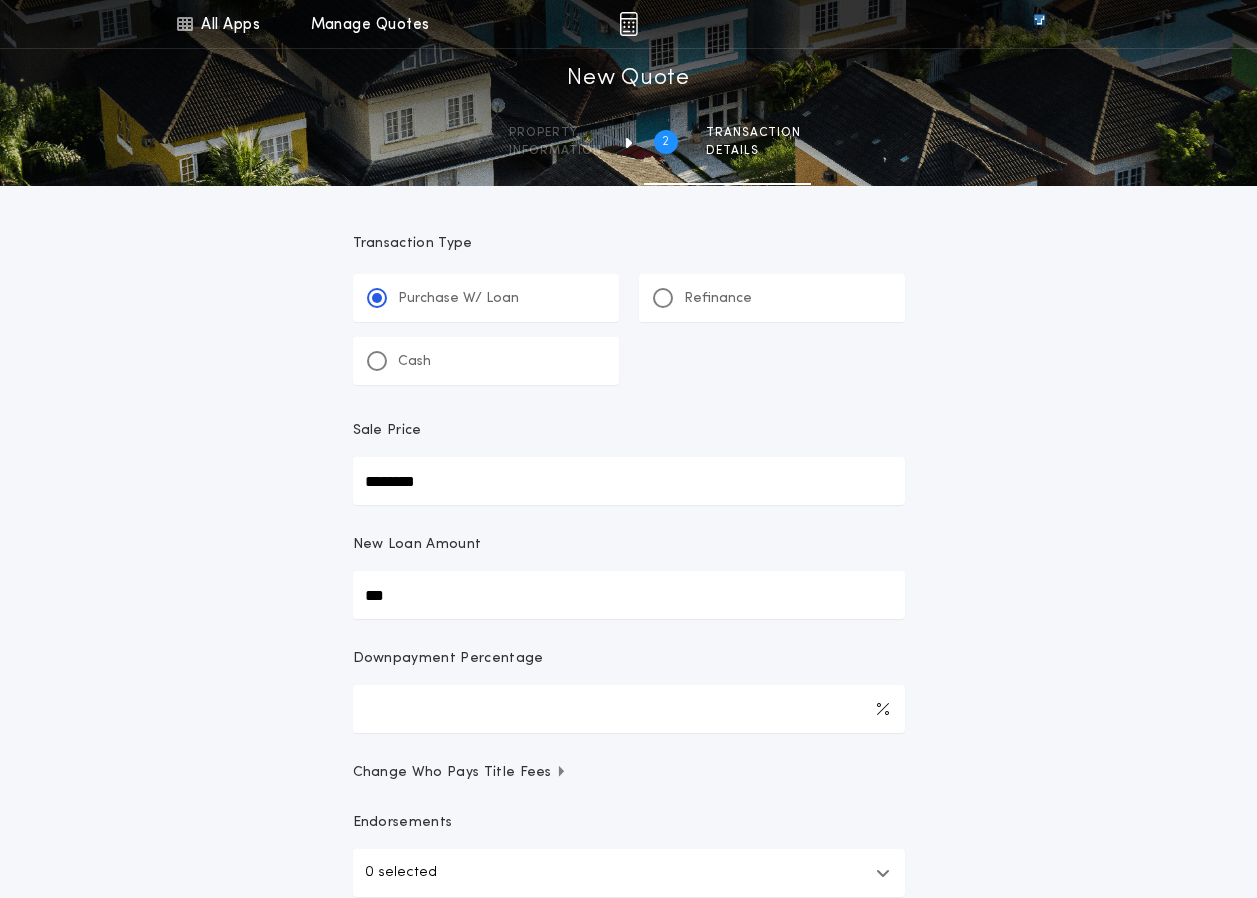 type on "****" 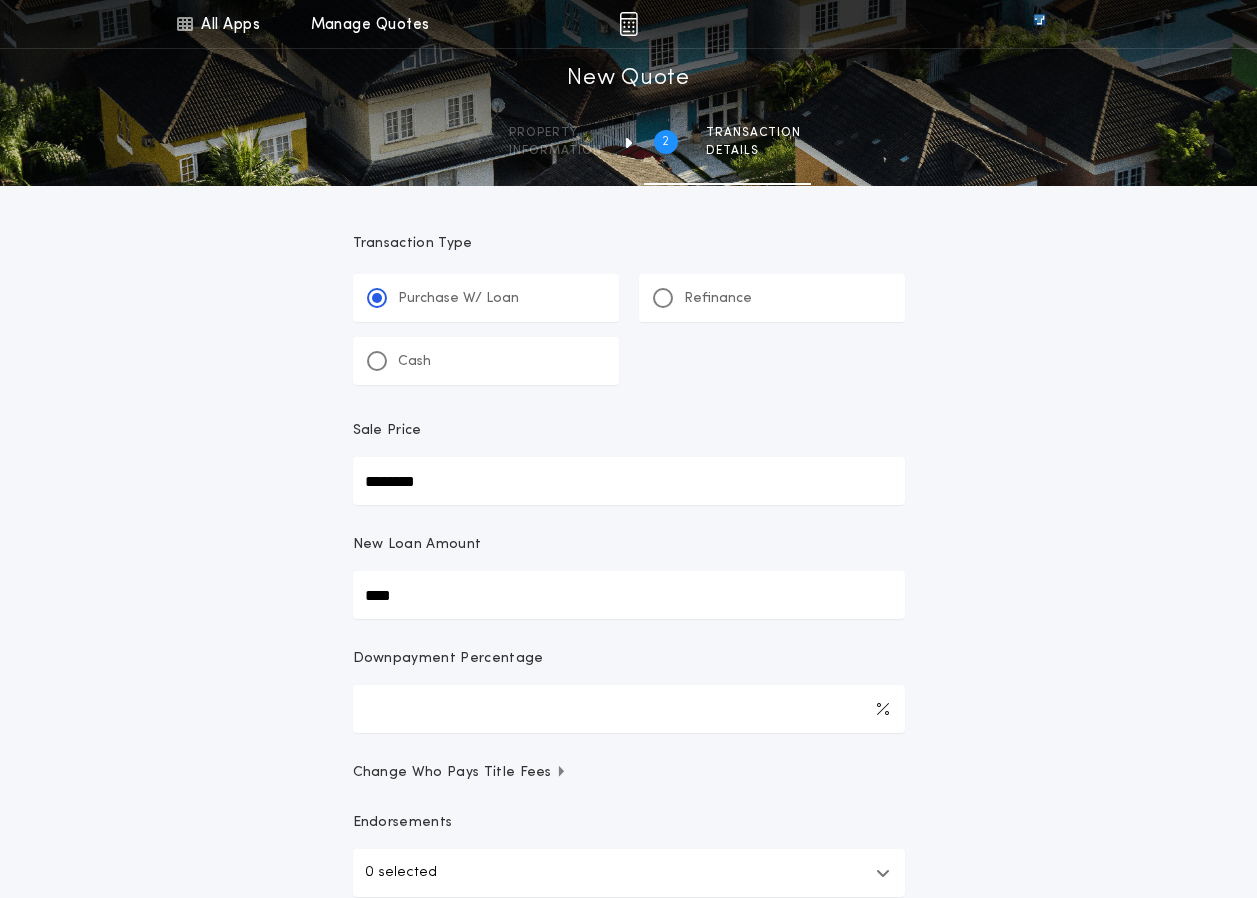 type on "******" 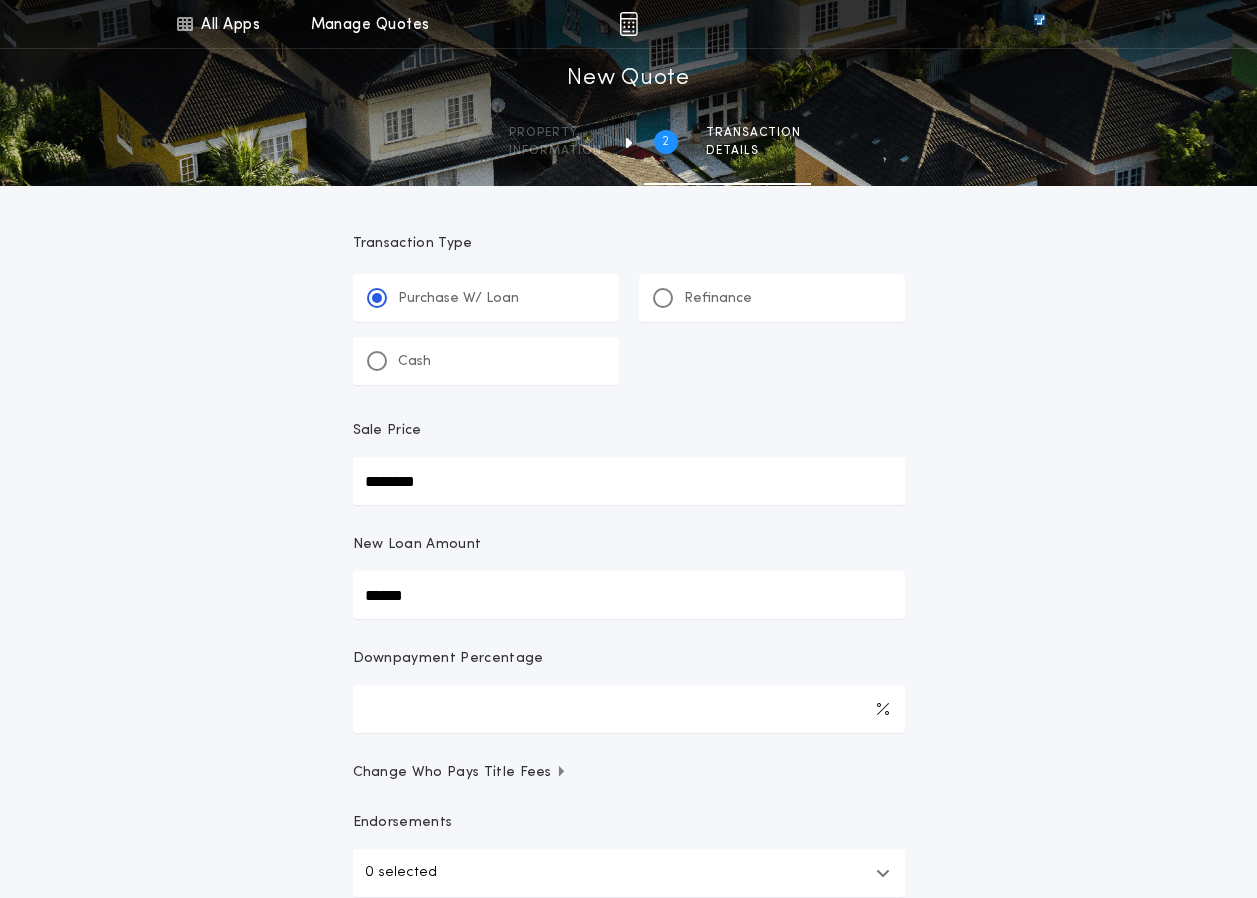 type on "*******" 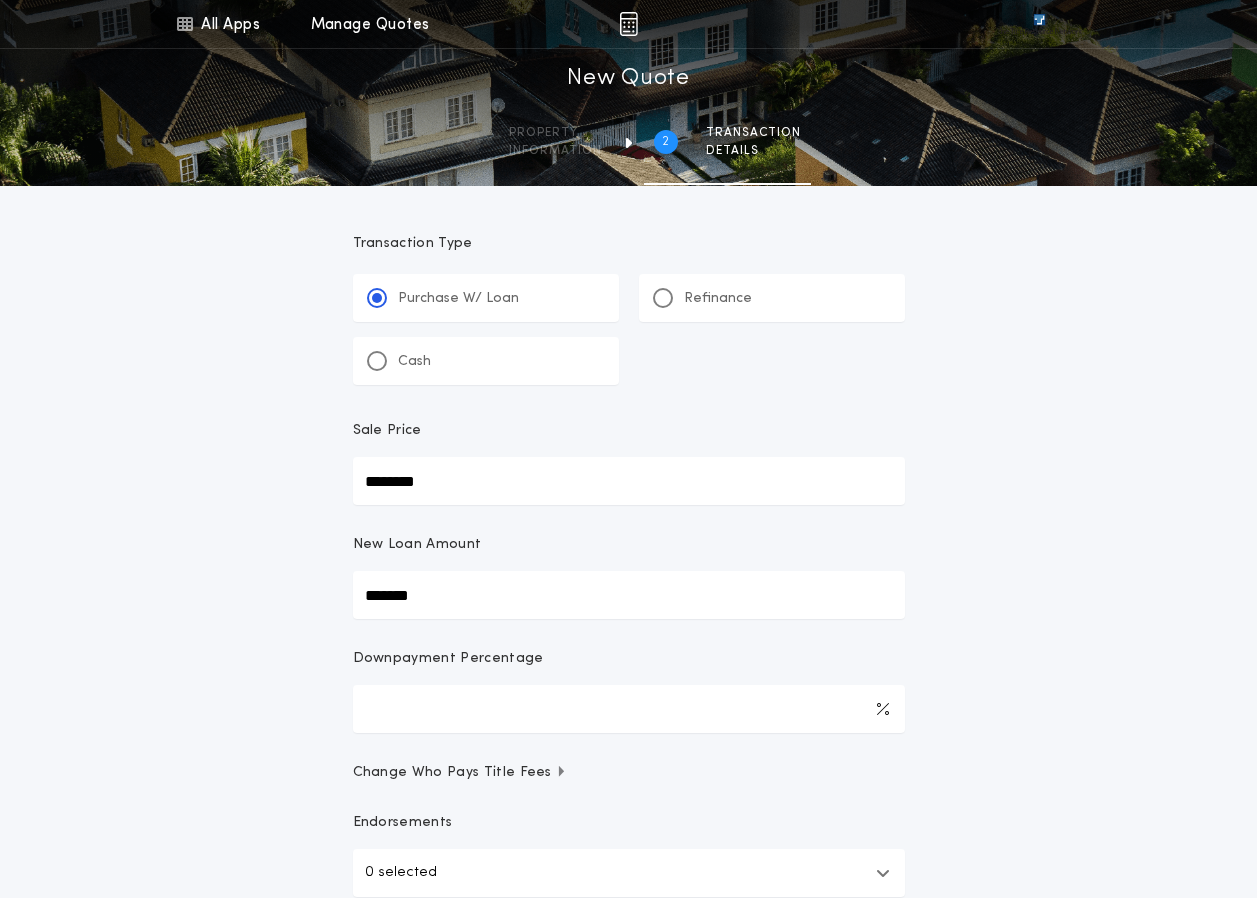 type on "********" 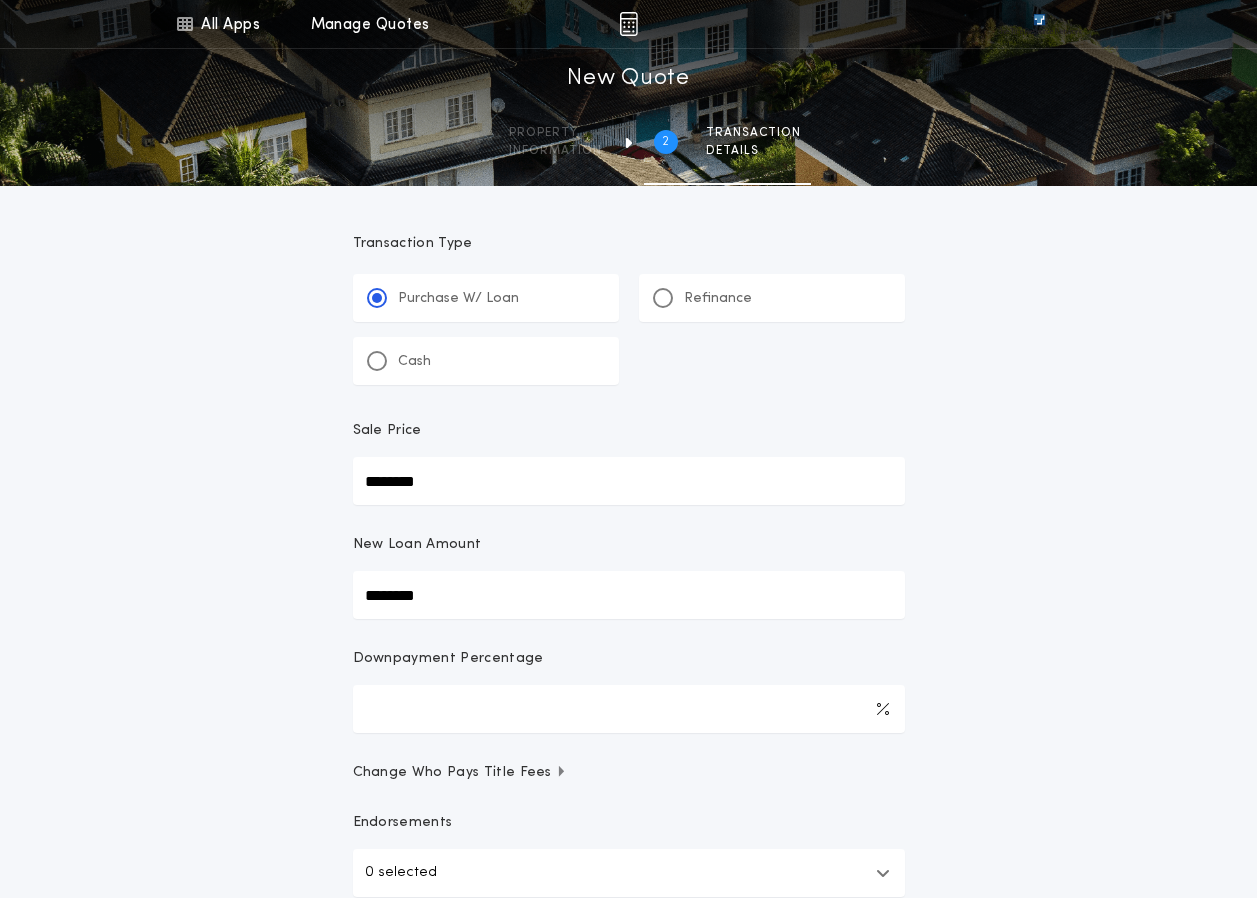type on "********" 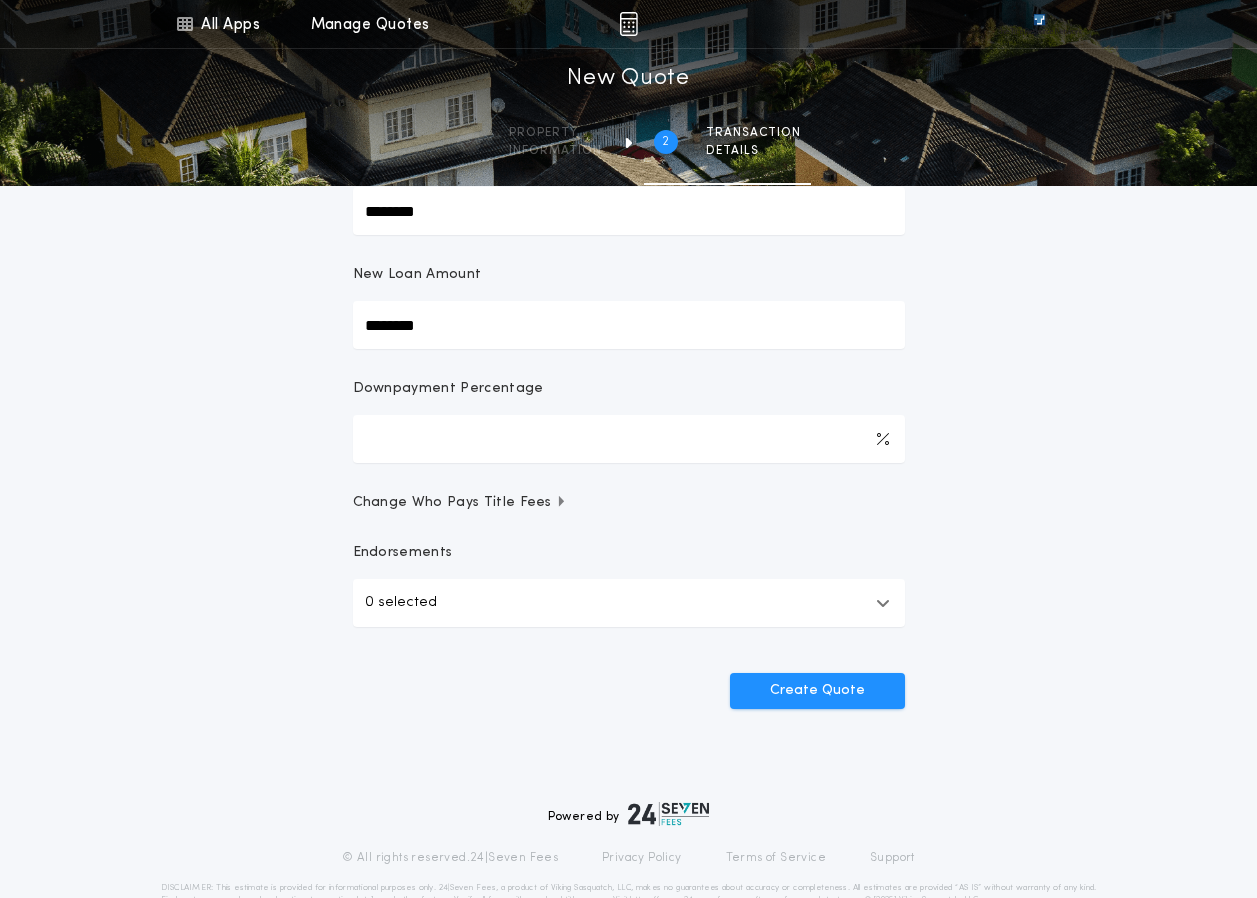 scroll, scrollTop: 300, scrollLeft: 0, axis: vertical 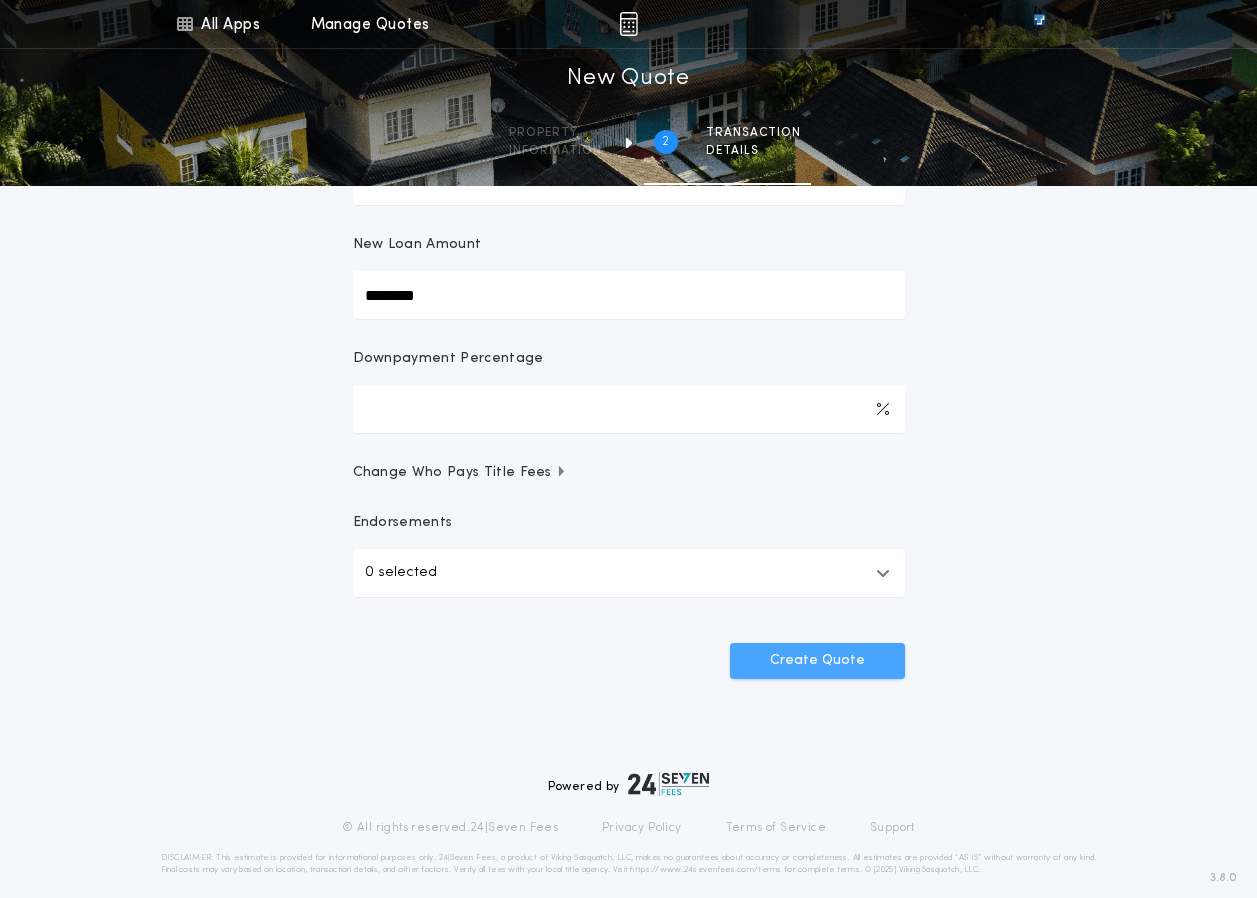 click on "Create Quote" at bounding box center [817, 661] 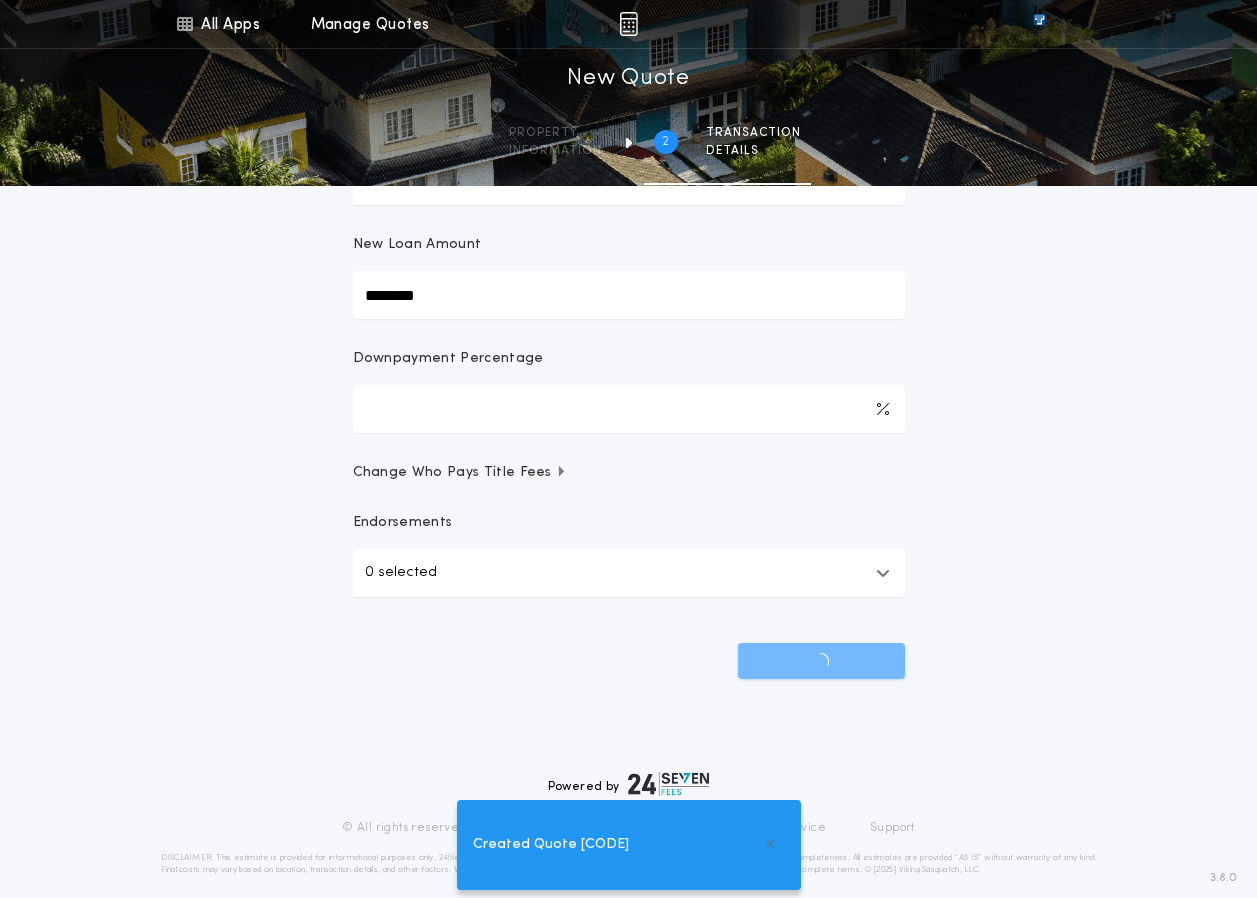 scroll, scrollTop: 0, scrollLeft: 0, axis: both 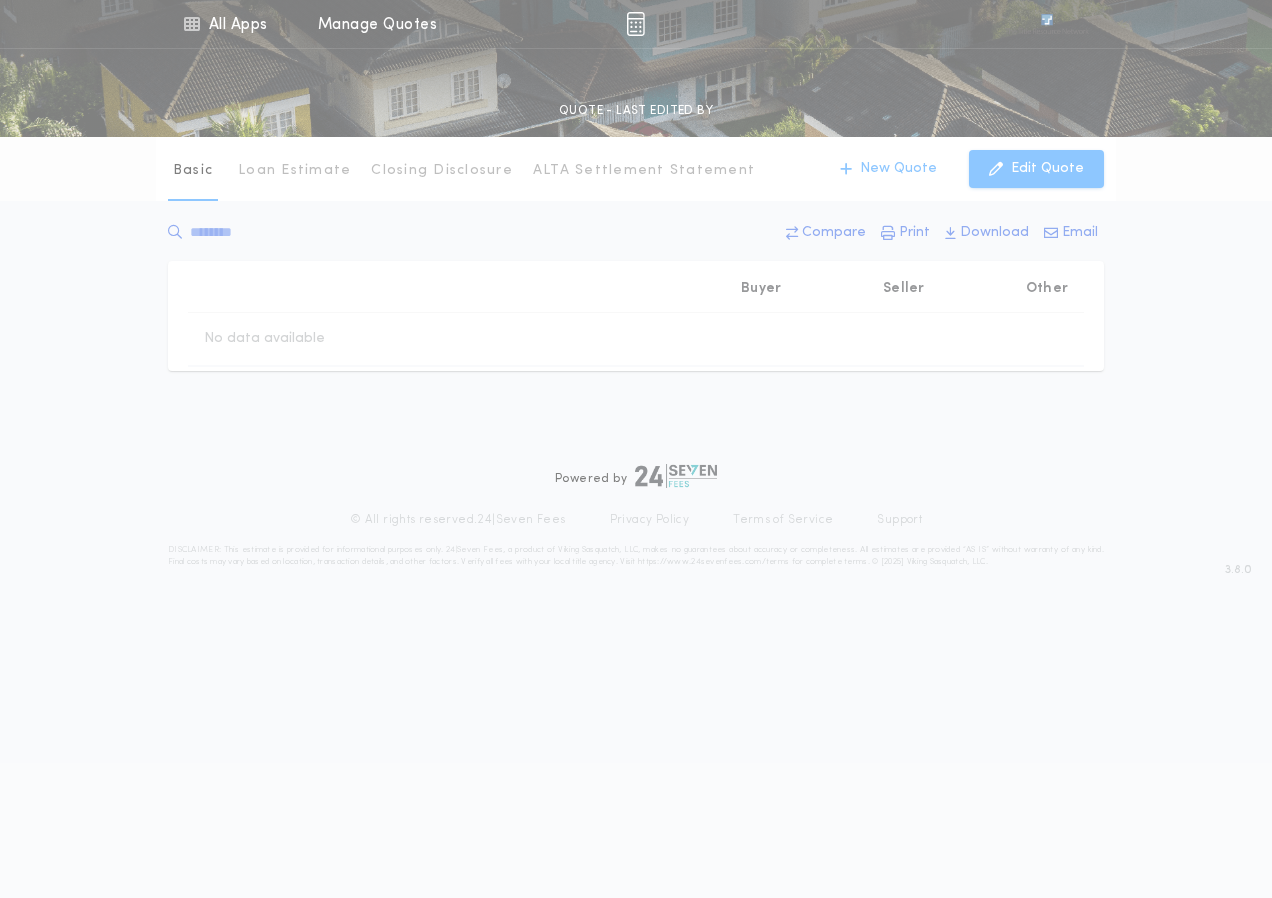 type on "********" 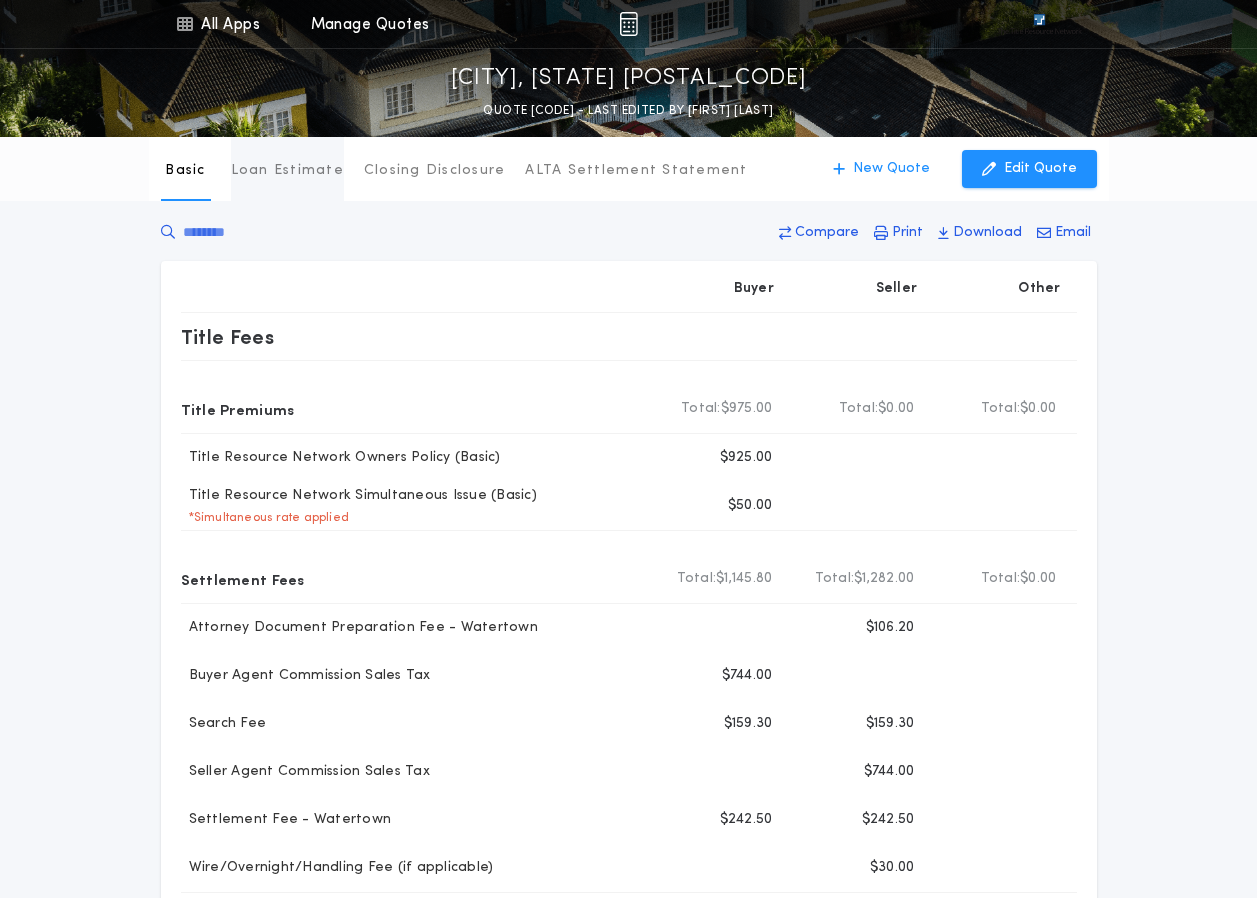 click on "Loan Estimate" at bounding box center [287, 171] 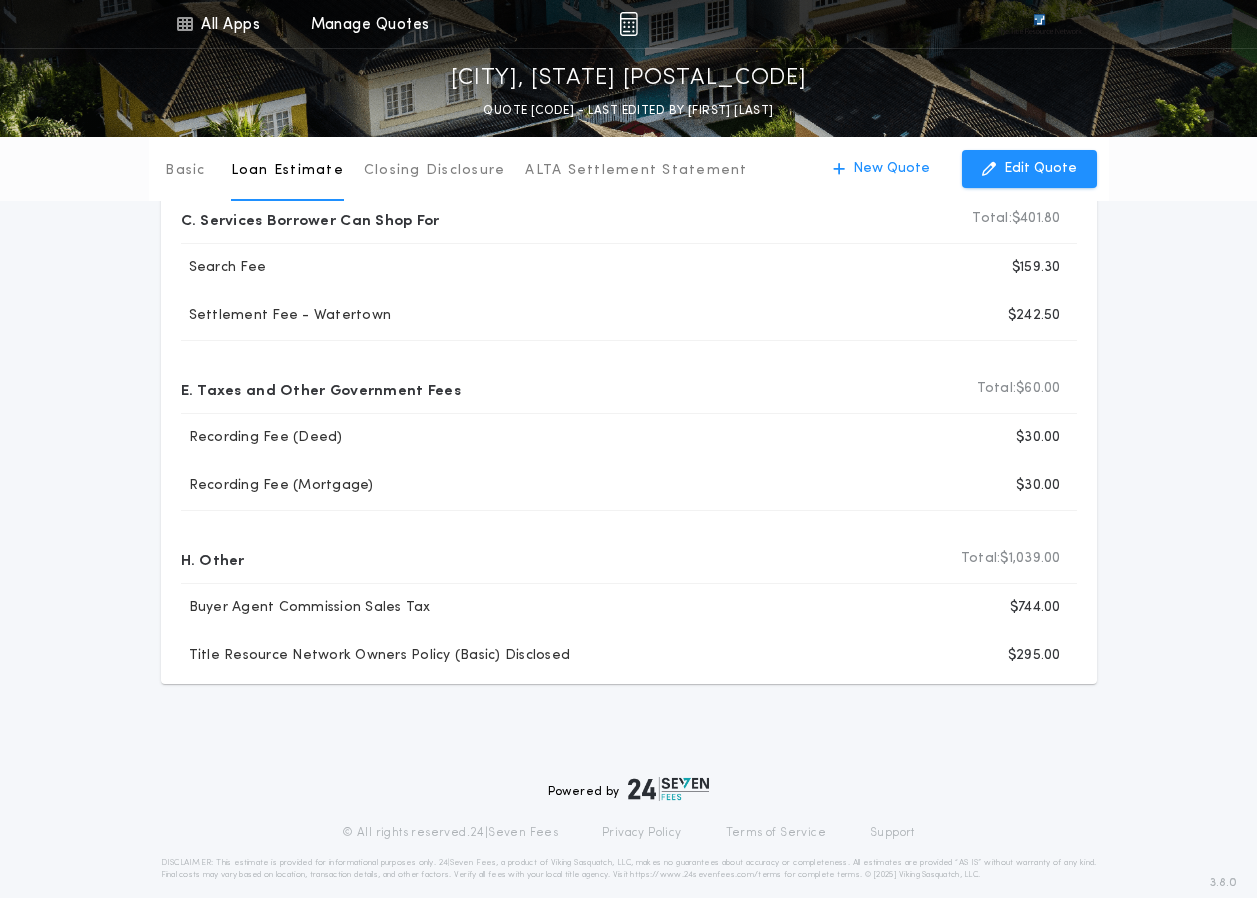 scroll, scrollTop: 215, scrollLeft: 0, axis: vertical 